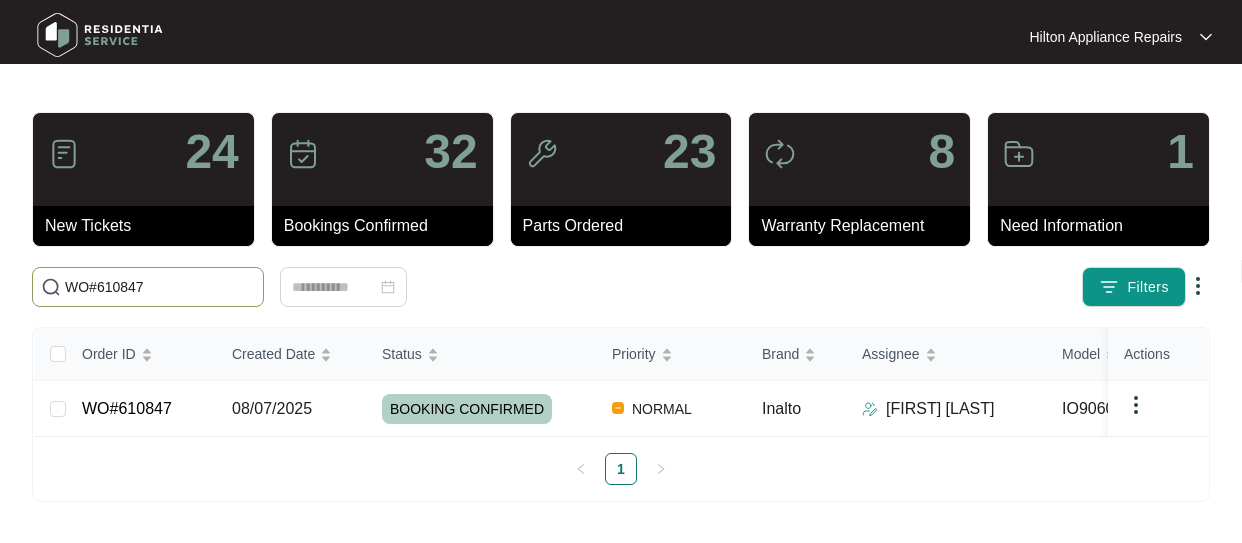 scroll, scrollTop: 0, scrollLeft: 0, axis: both 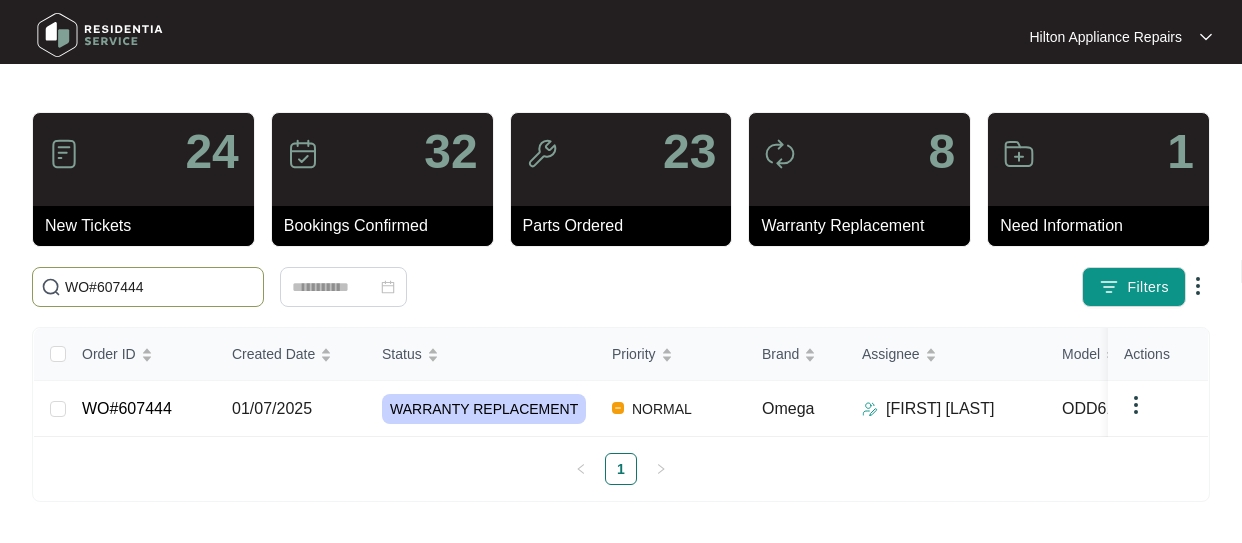 type on "WO#607444" 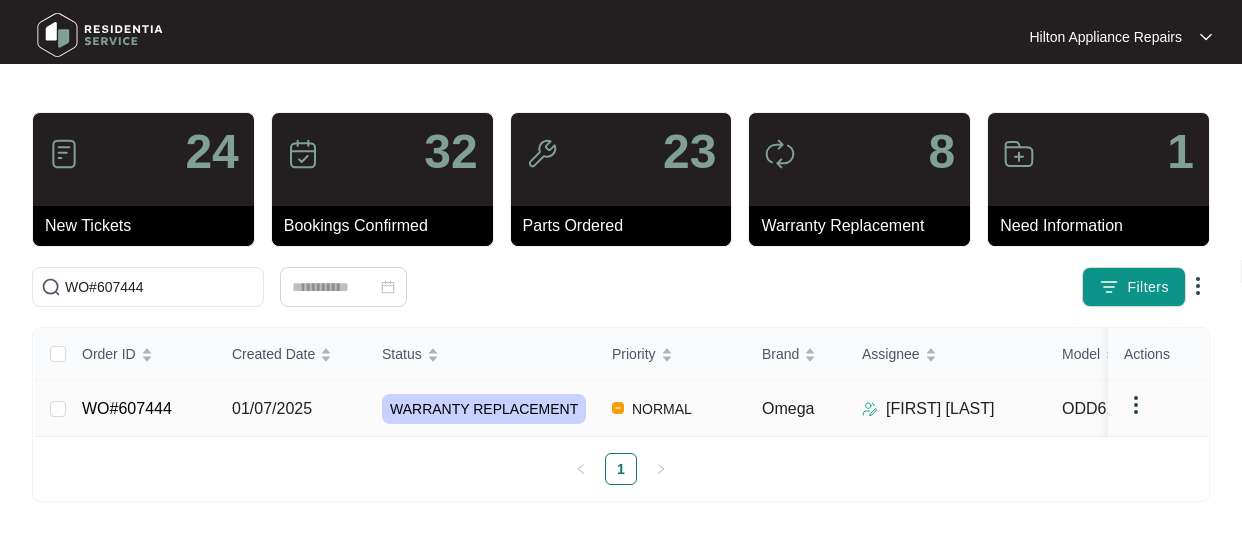 click on "01/07/2025" at bounding box center [58, 409] 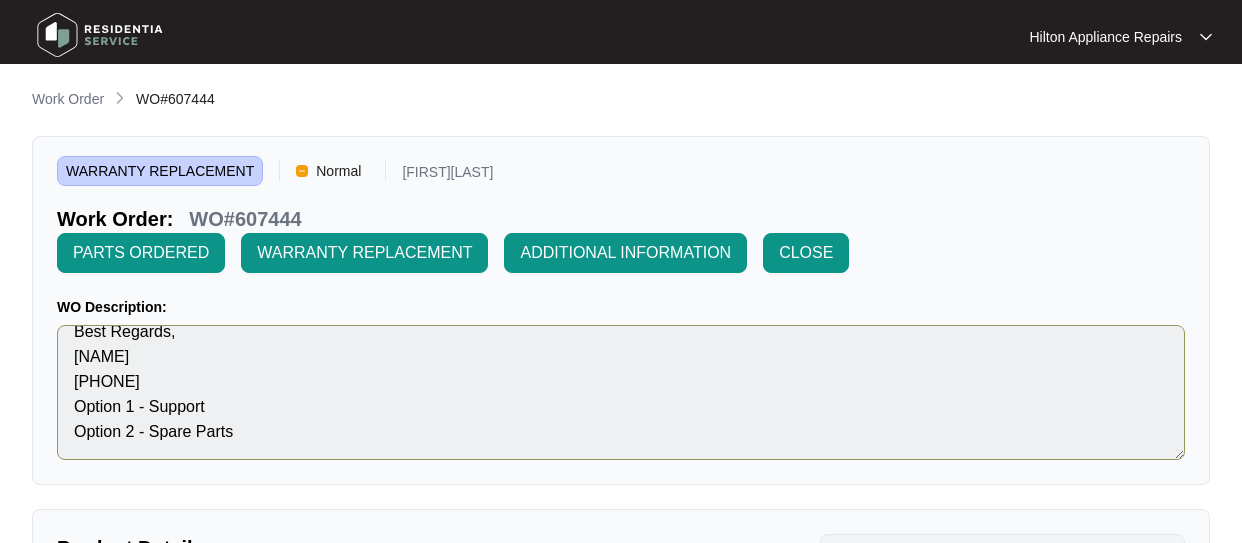 scroll, scrollTop: 125, scrollLeft: 0, axis: vertical 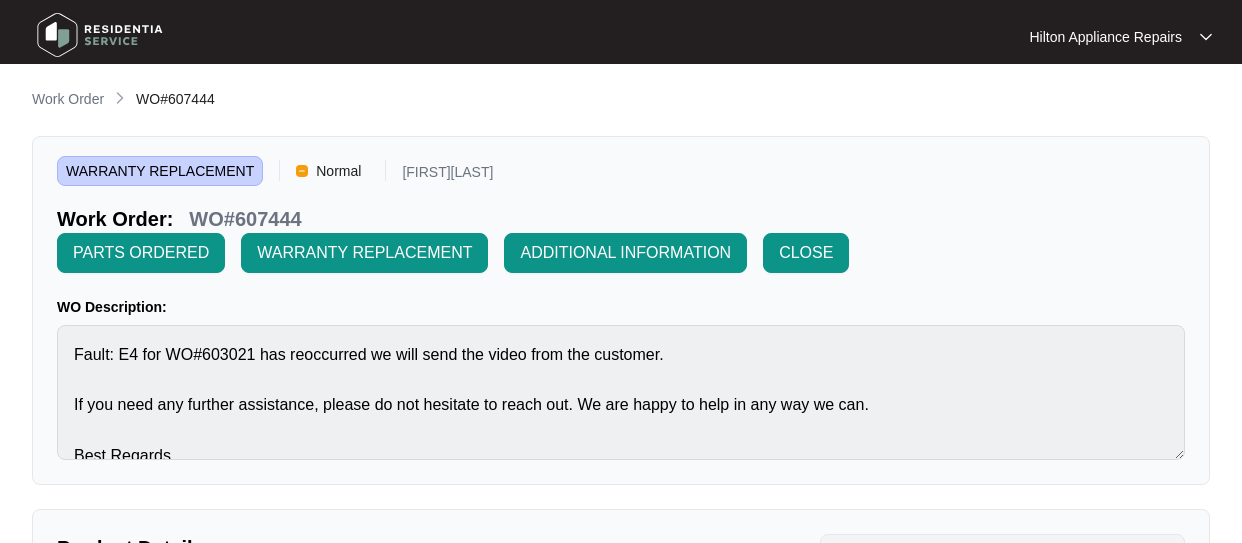 drag, startPoint x: 58, startPoint y: 91, endPoint x: 71, endPoint y: 109, distance: 22.203604 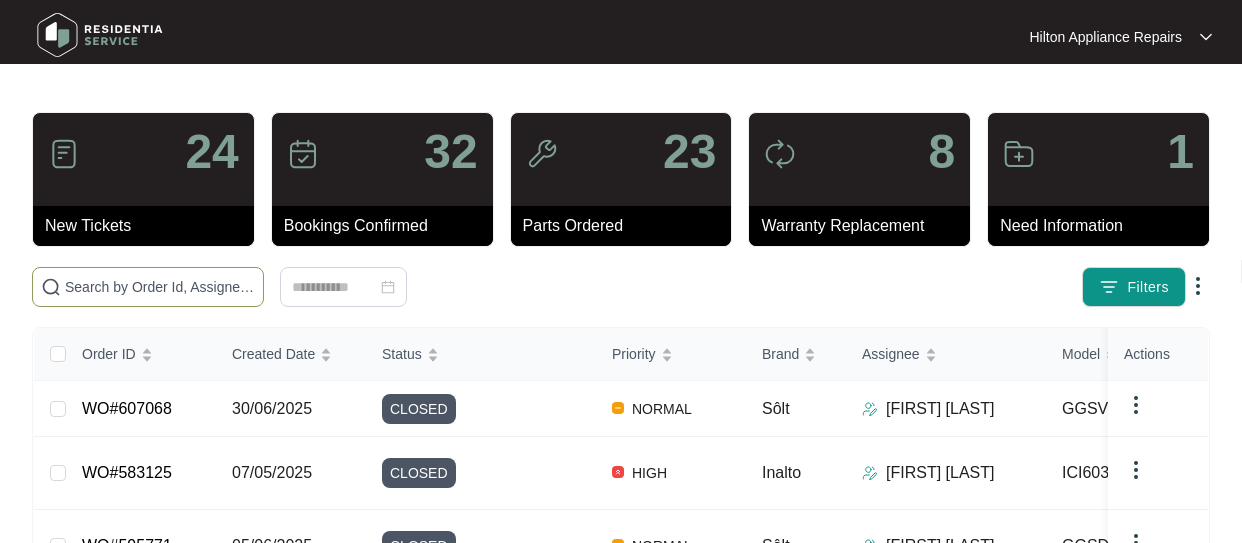 drag, startPoint x: 85, startPoint y: 291, endPoint x: 96, endPoint y: 272, distance: 21.954498 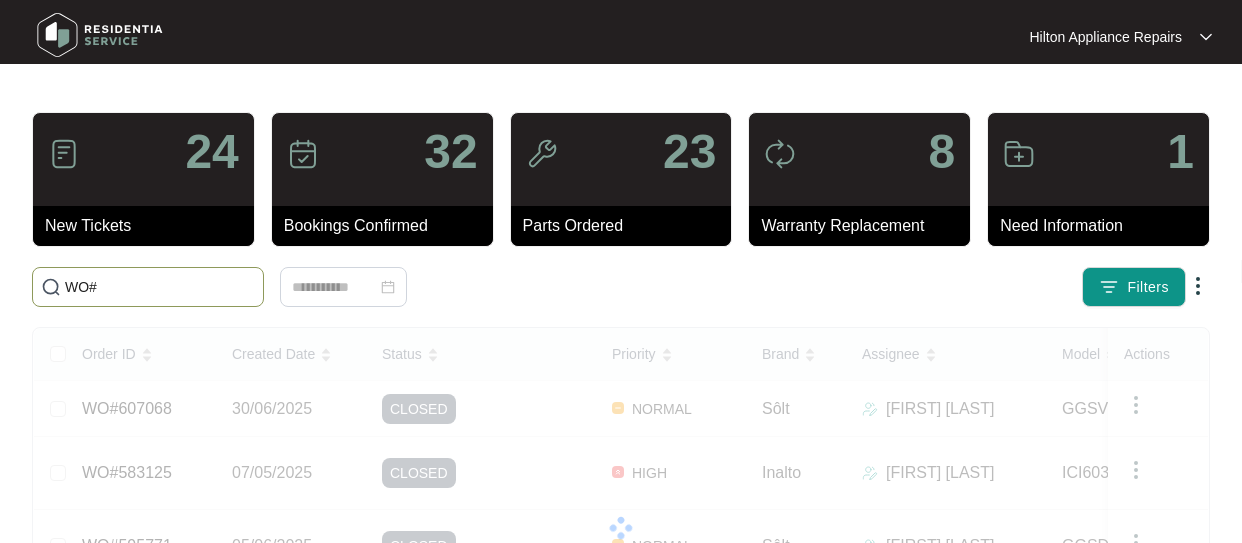 paste on "606951" 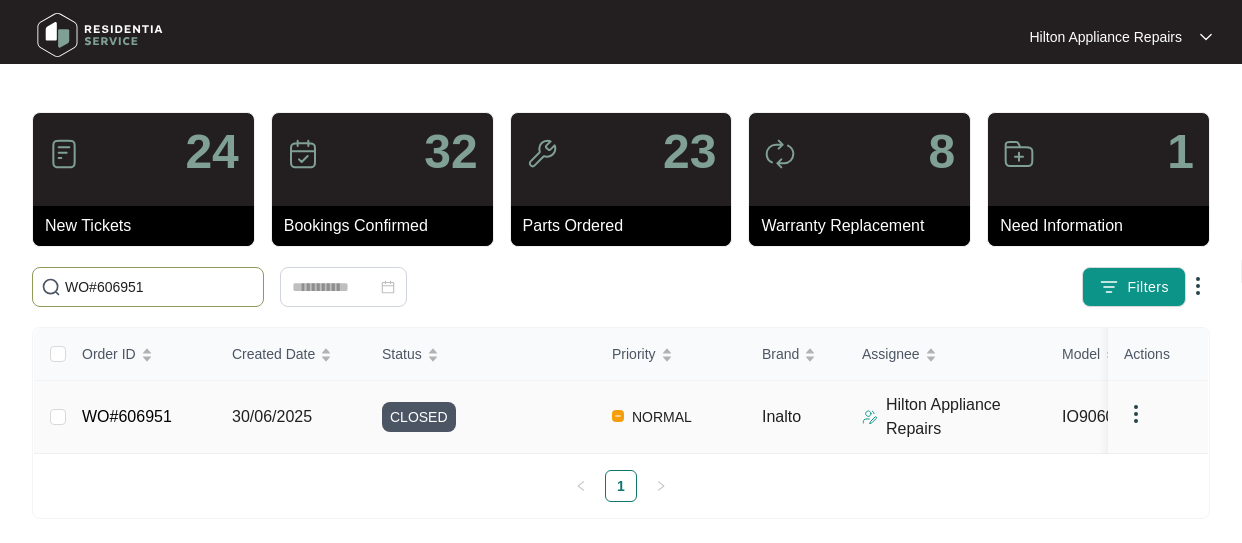type on "WO#606951" 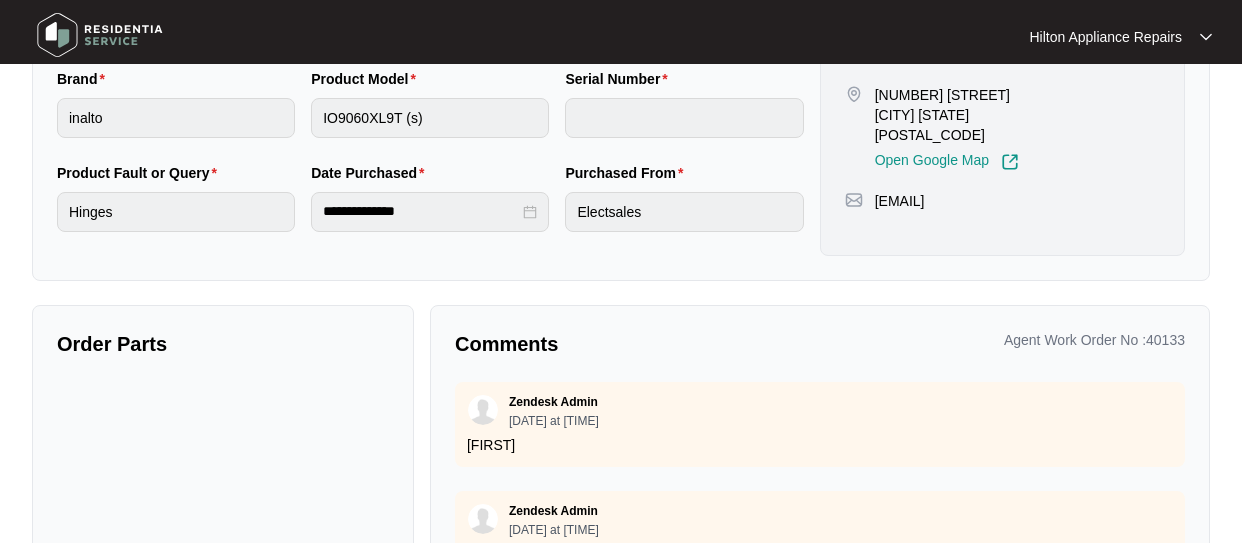 scroll, scrollTop: 566, scrollLeft: 0, axis: vertical 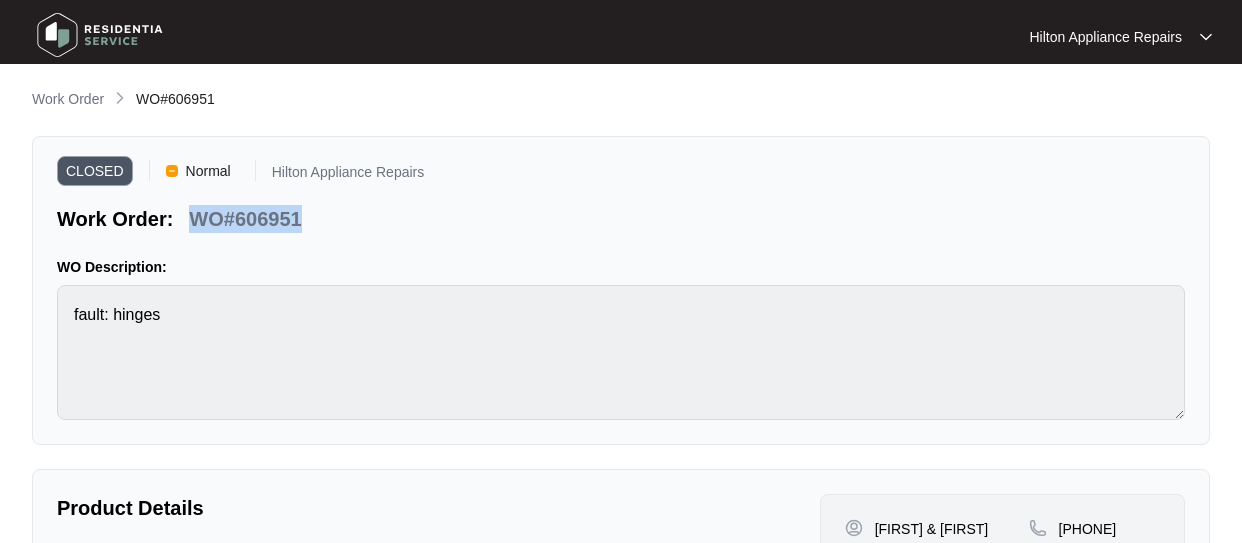drag, startPoint x: 306, startPoint y: 217, endPoint x: 190, endPoint y: 219, distance: 116.01724 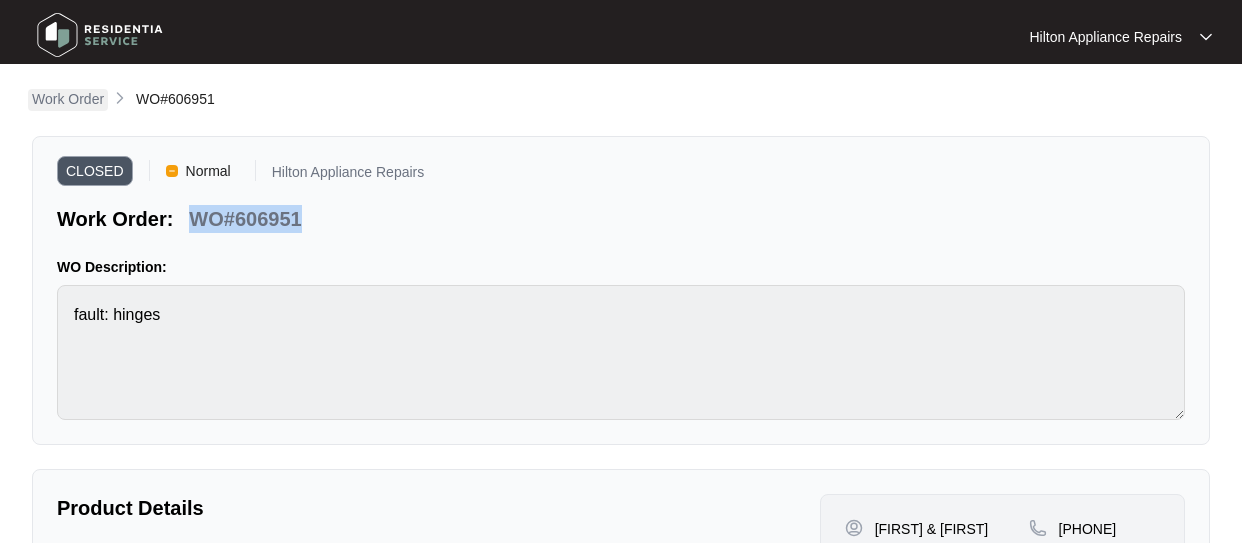 click on "Work Order" at bounding box center [68, 99] 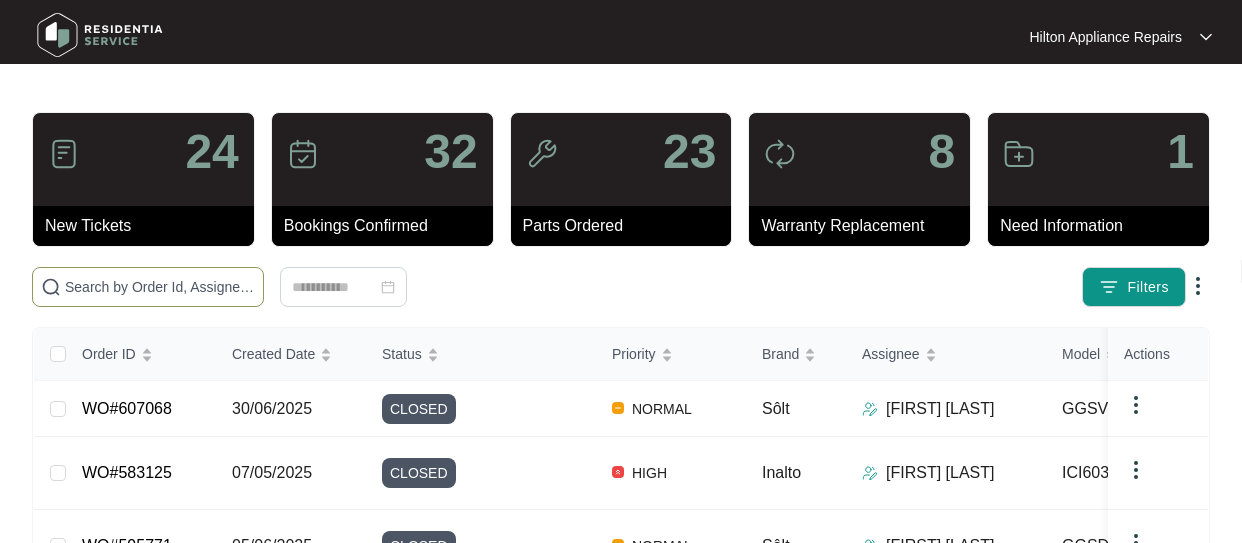 click at bounding box center (160, 287) 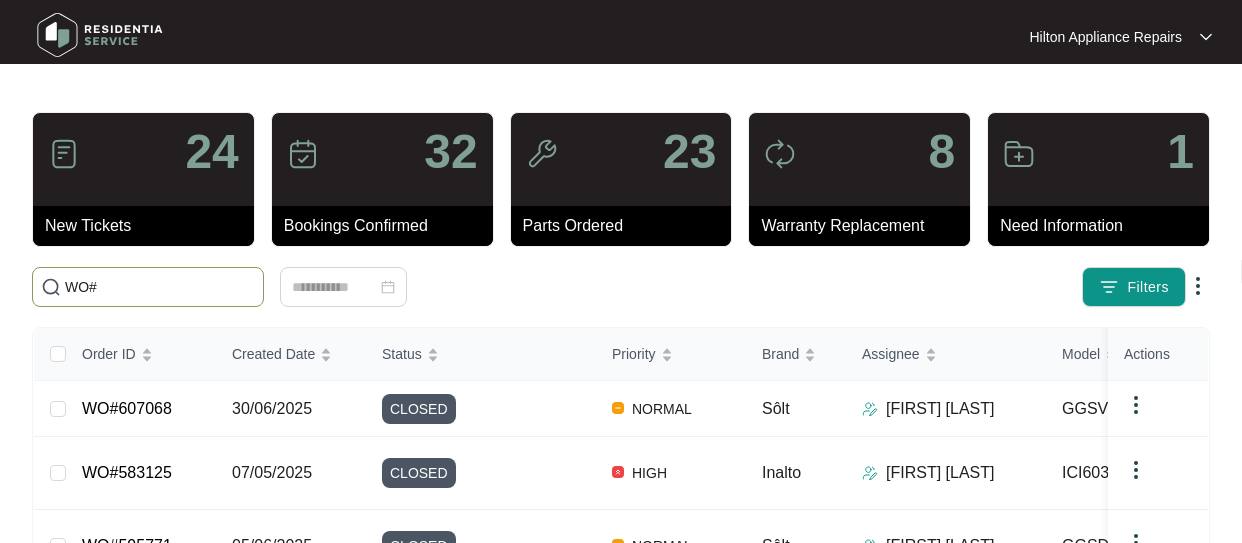 paste on "595777" 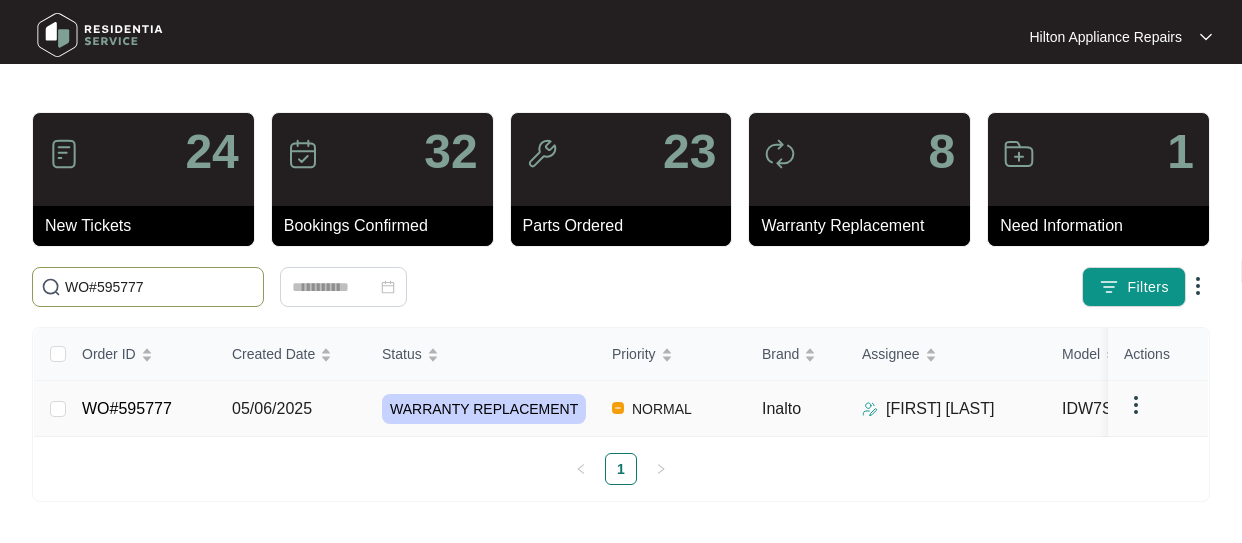 type on "WO#595777" 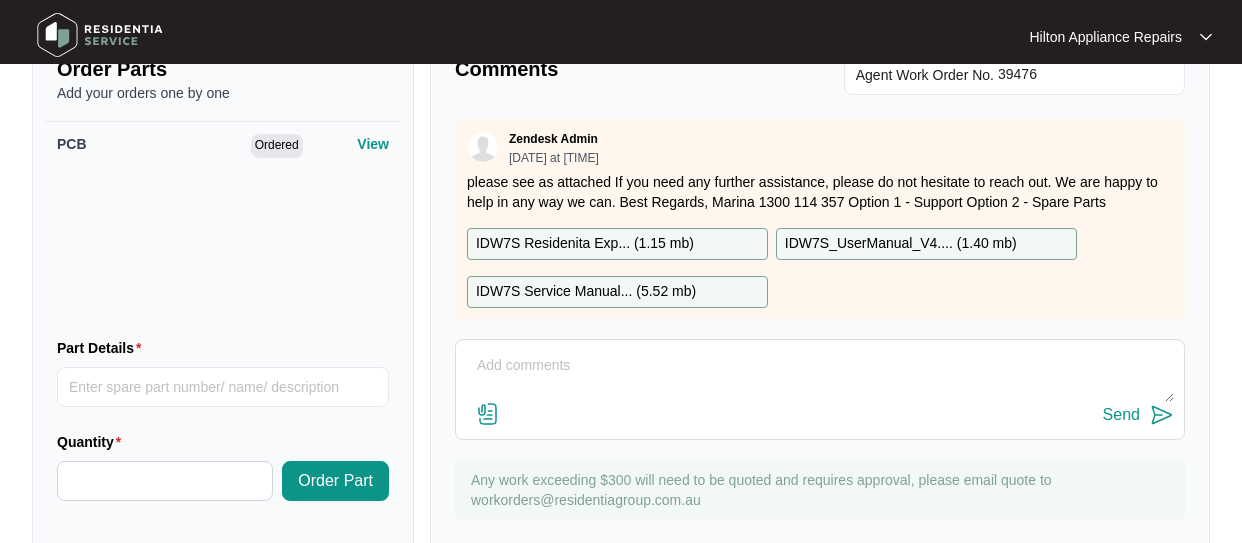 scroll, scrollTop: 839, scrollLeft: 0, axis: vertical 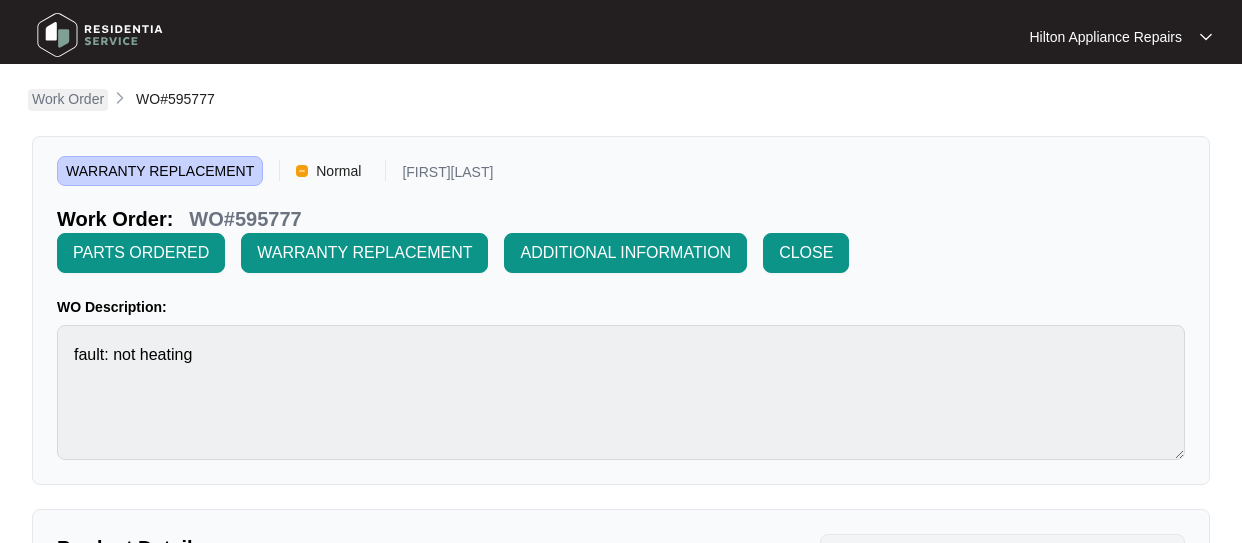 click on "Work Order" at bounding box center (68, 99) 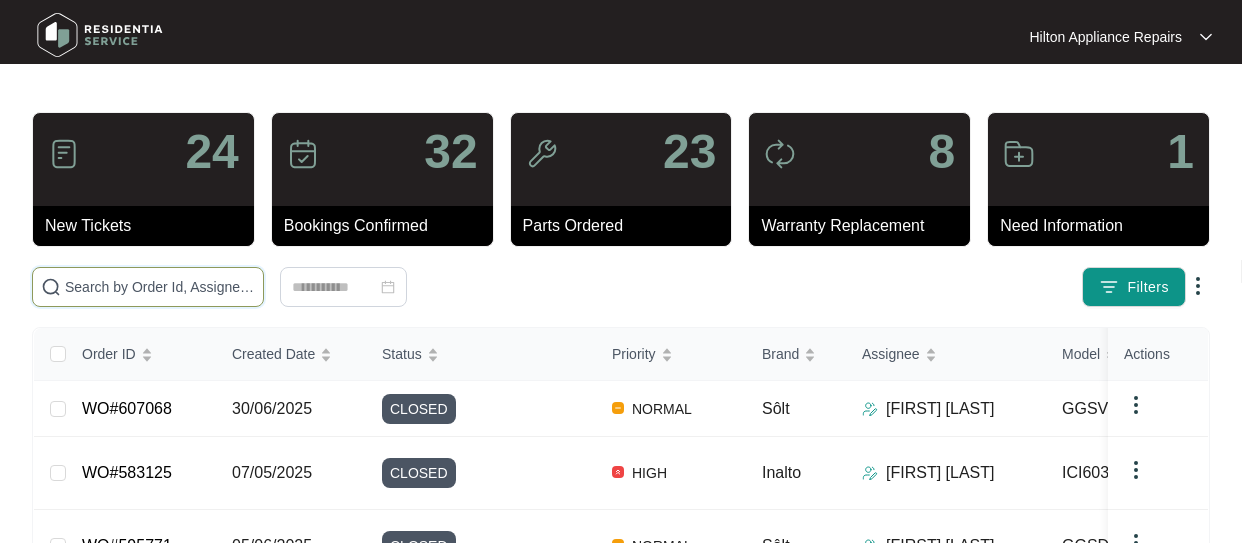 click at bounding box center (160, 287) 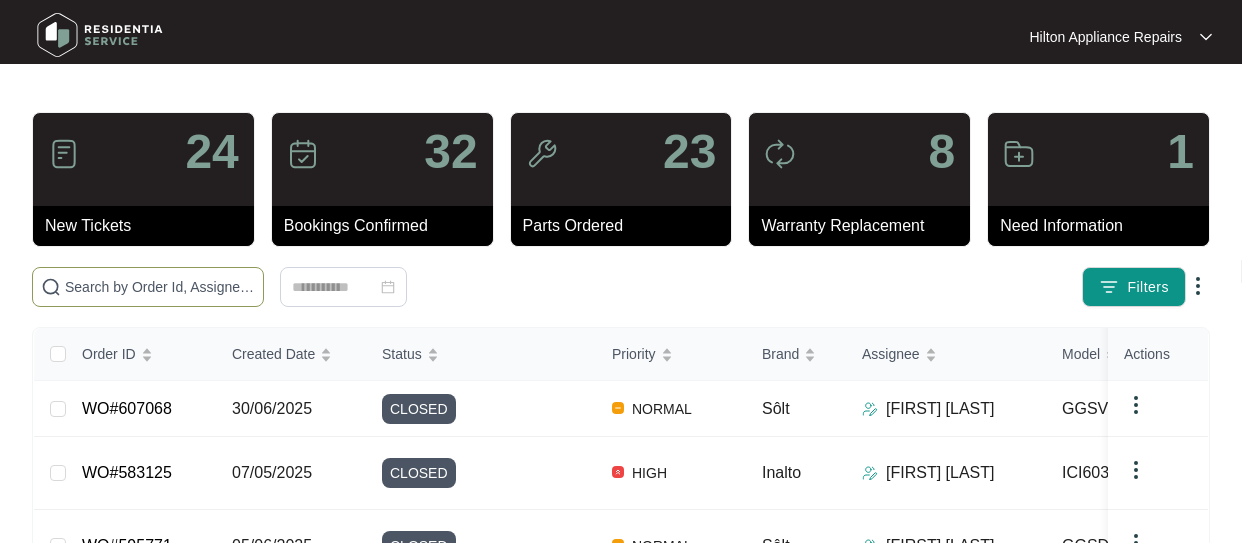 paste on "WO#589371" 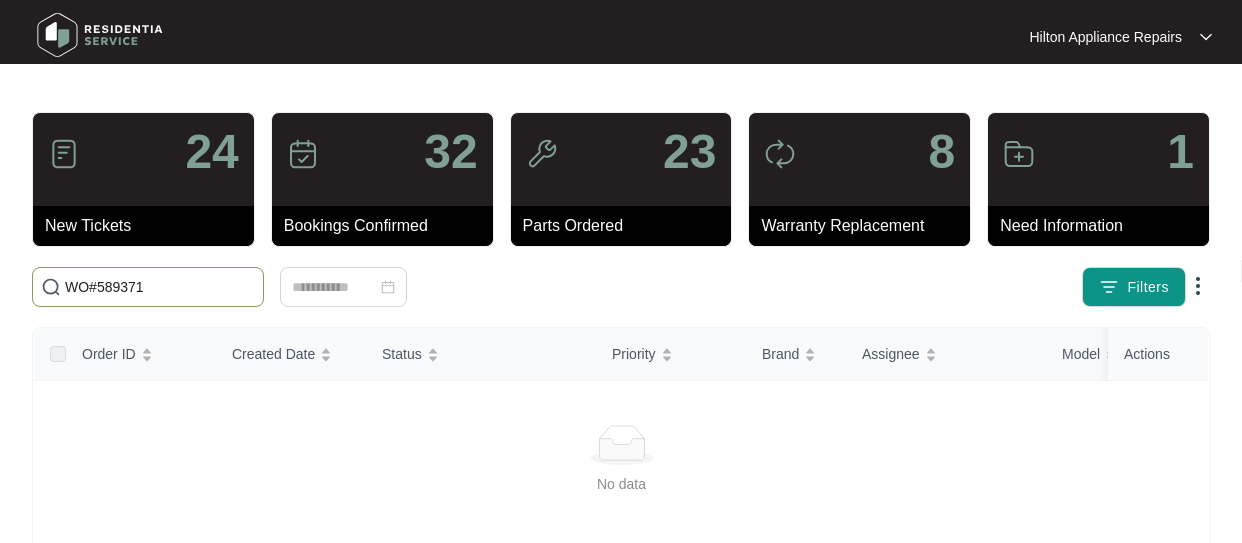 click on "WO#589371" at bounding box center (160, 287) 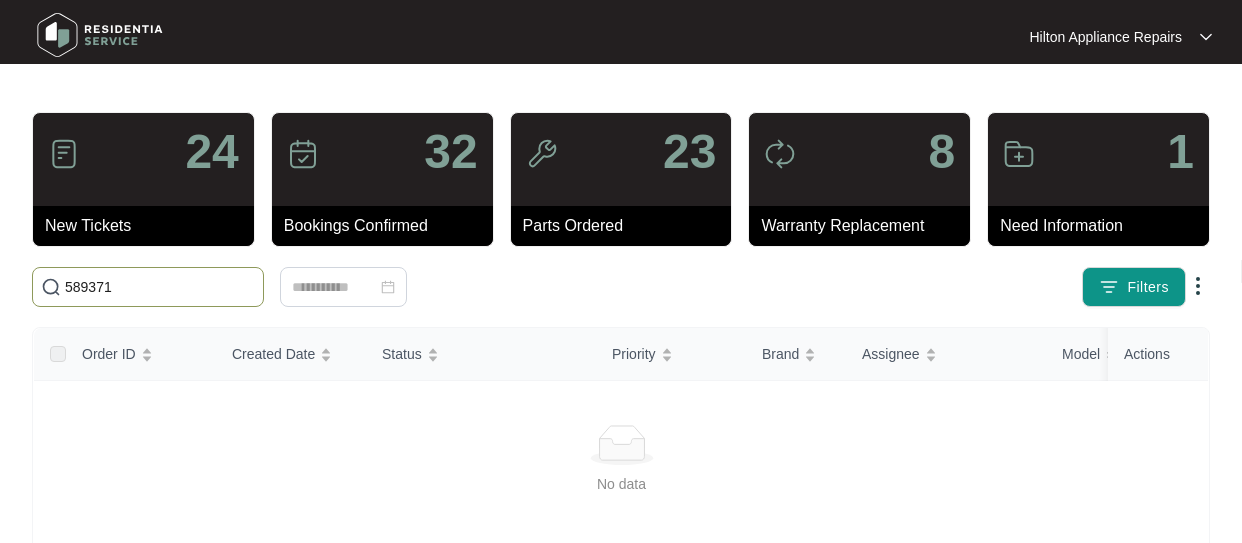 click on "589371" at bounding box center [160, 287] 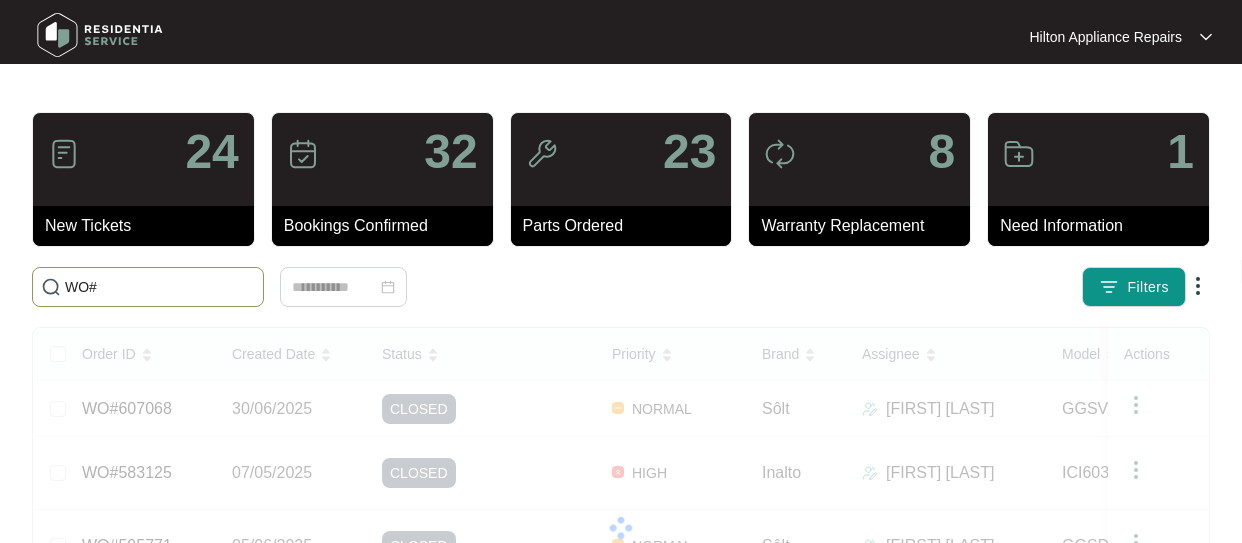 paste on "WO#589371" 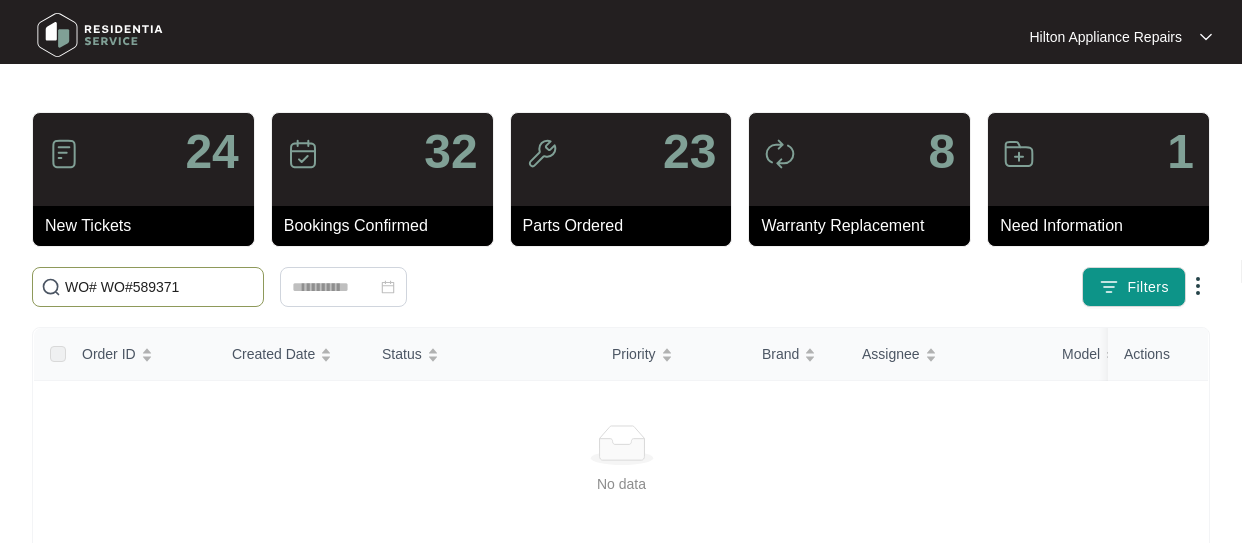 drag, startPoint x: 105, startPoint y: 281, endPoint x: 15, endPoint y: 290, distance: 90.44888 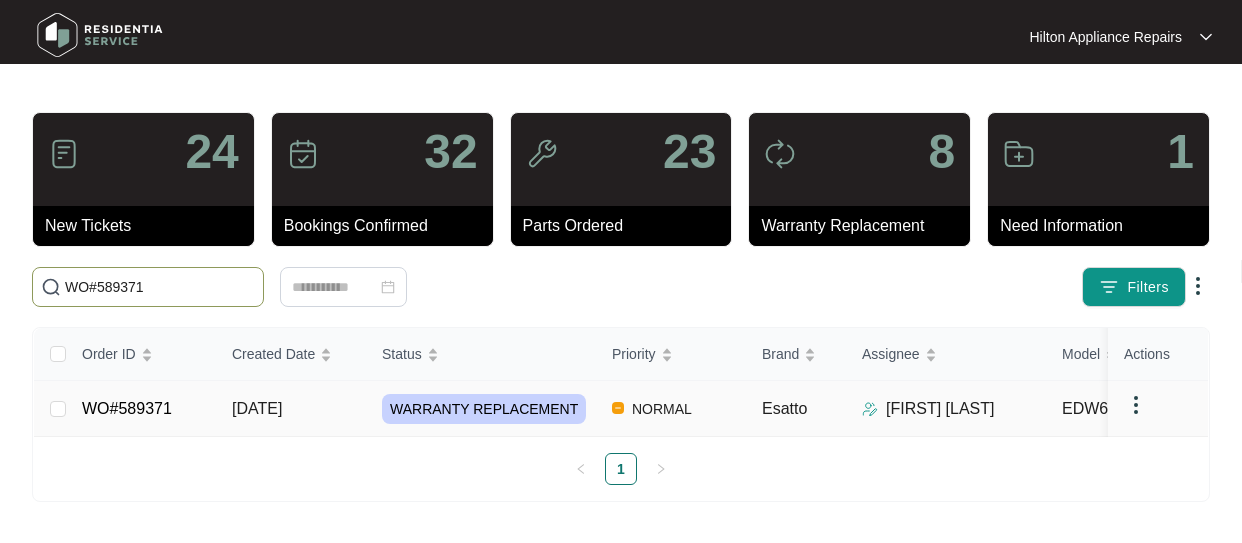type on "WO#589371" 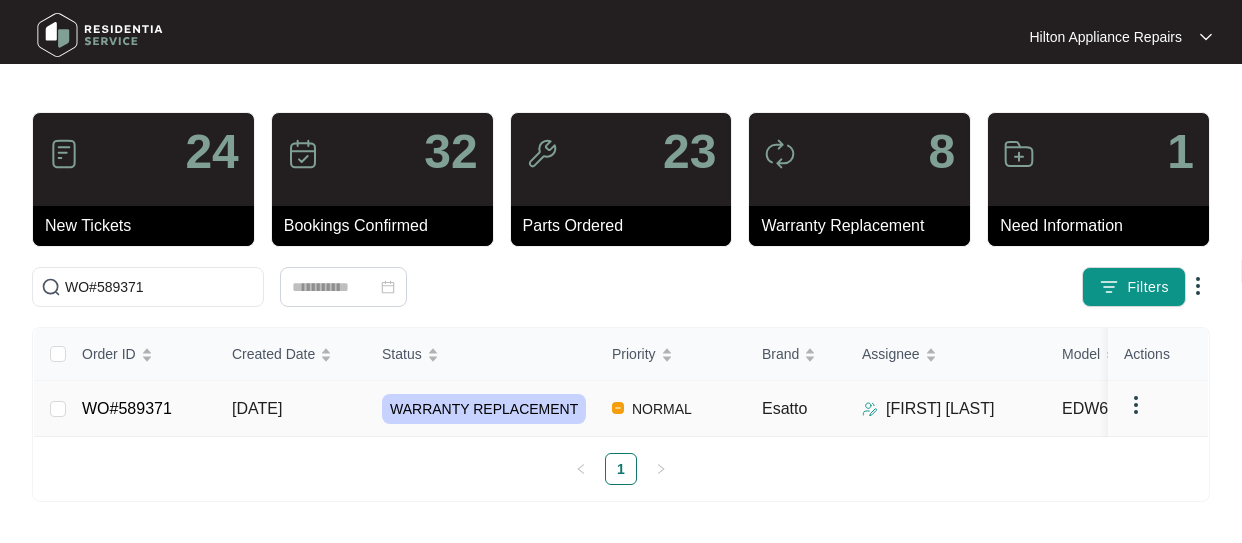click on "[DATE]" at bounding box center [58, 409] 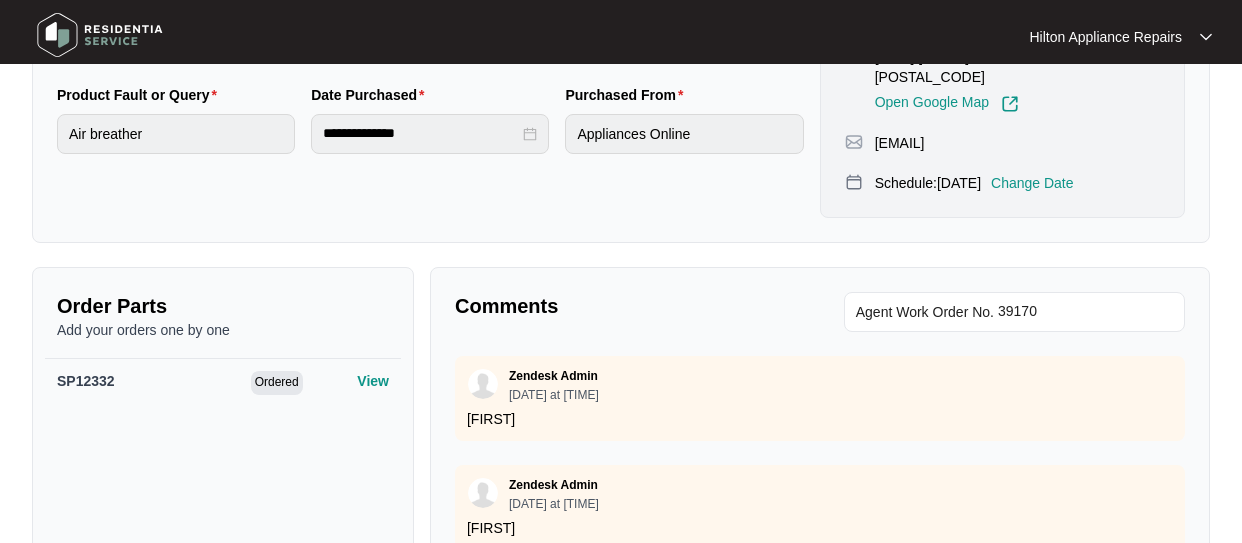 scroll, scrollTop: 600, scrollLeft: 0, axis: vertical 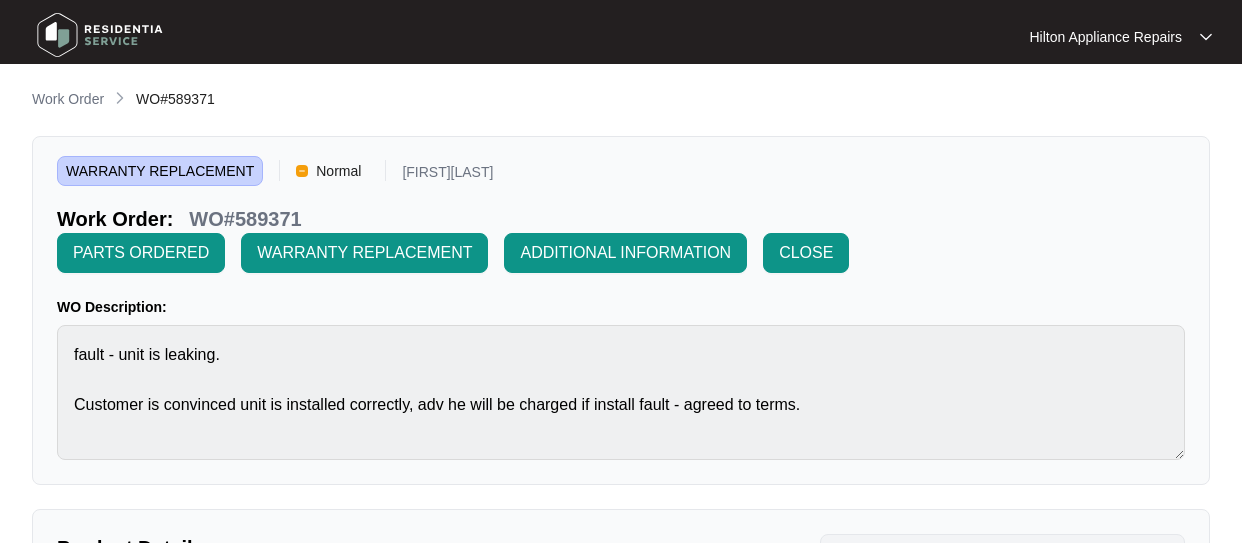 click on "Work Order" at bounding box center [68, 99] 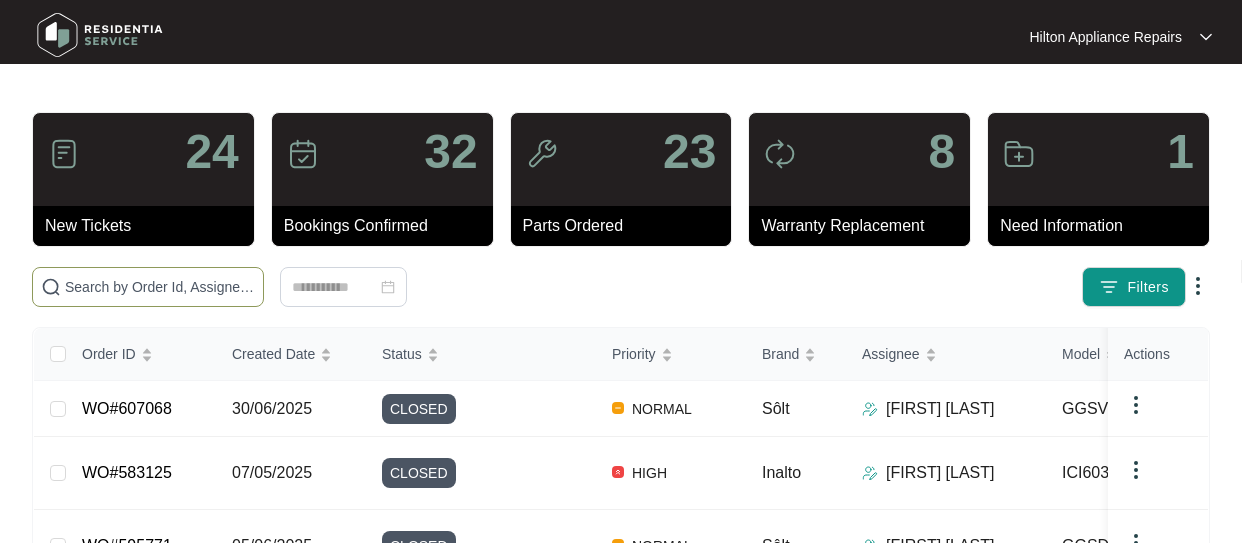 click at bounding box center (160, 287) 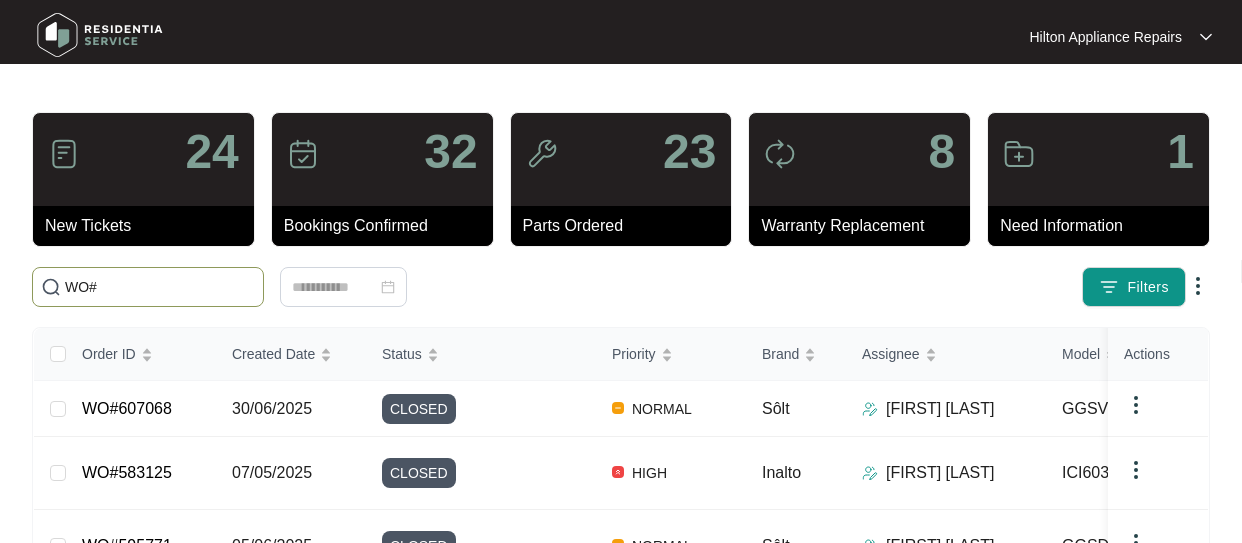 paste on "608816" 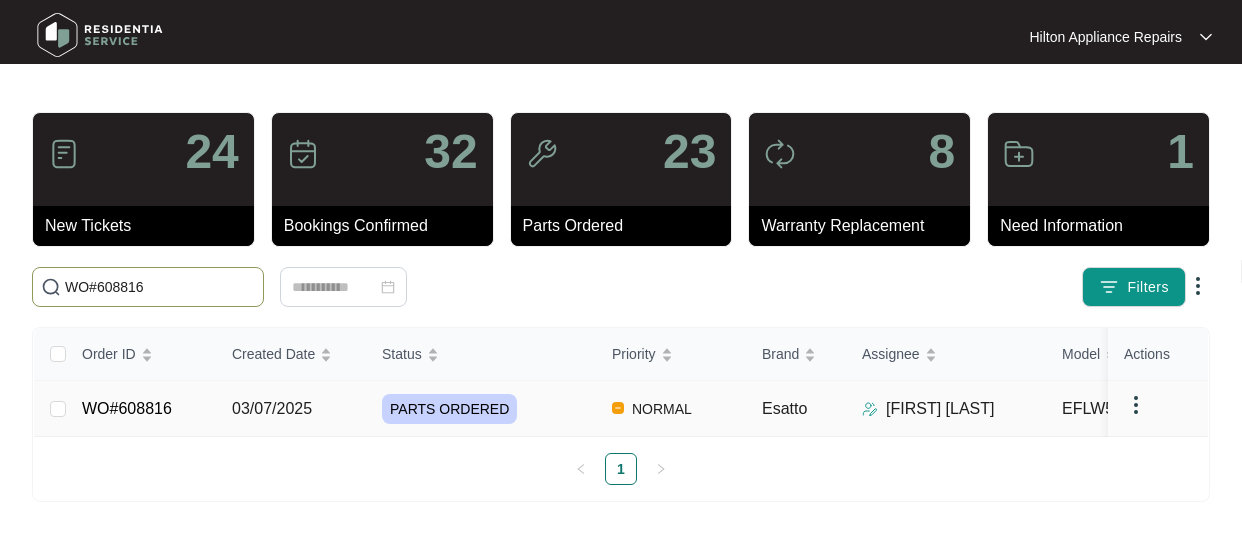 type on "WO#608816" 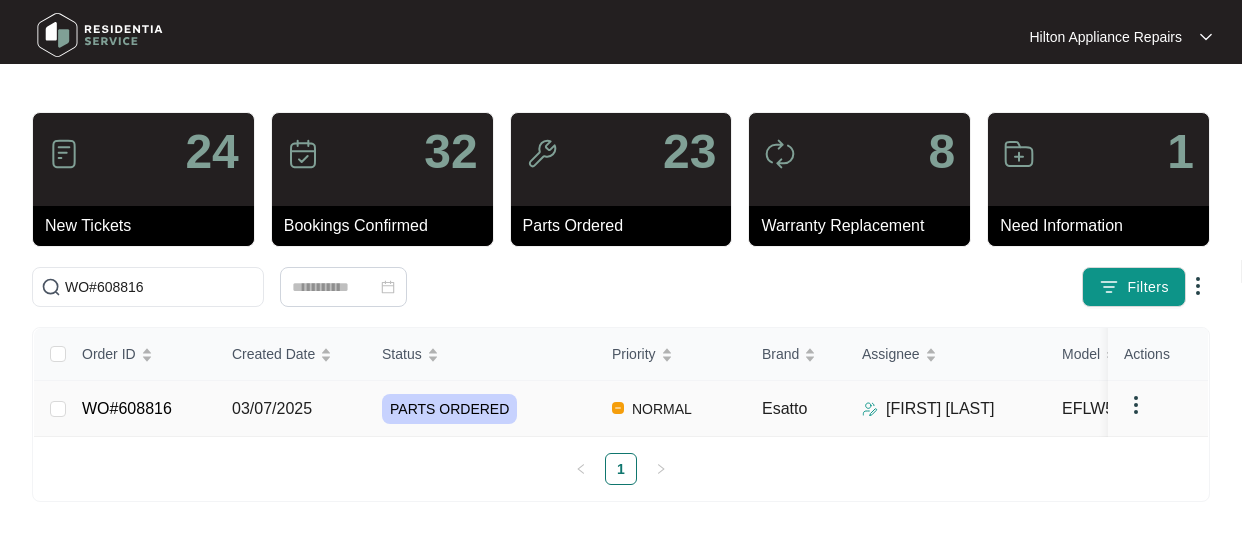 click on "03/07/2025" at bounding box center [58, 409] 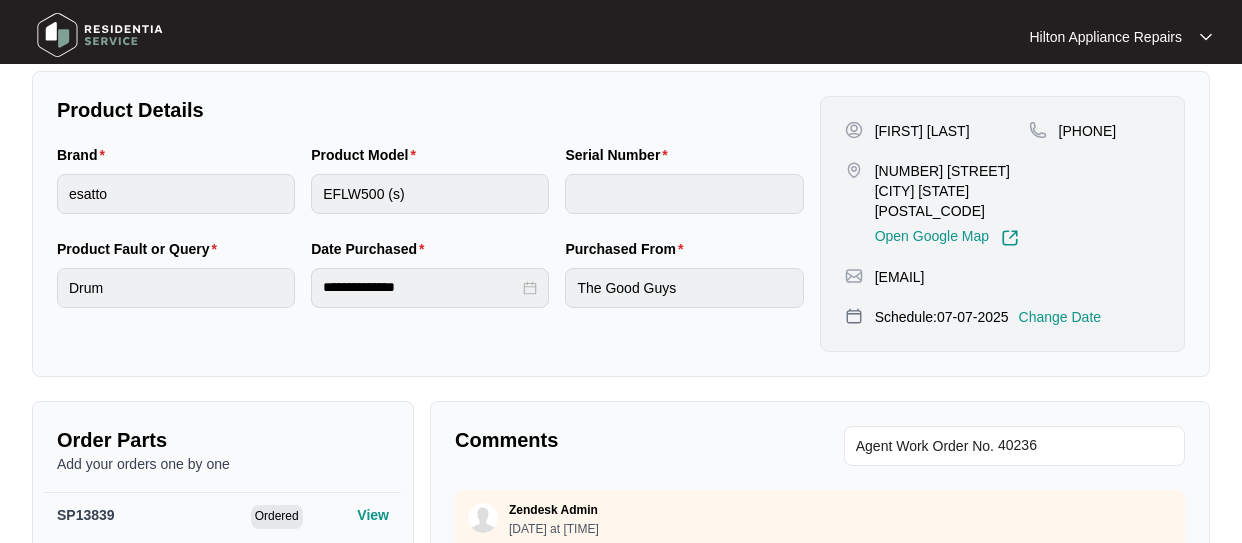 scroll, scrollTop: 600, scrollLeft: 0, axis: vertical 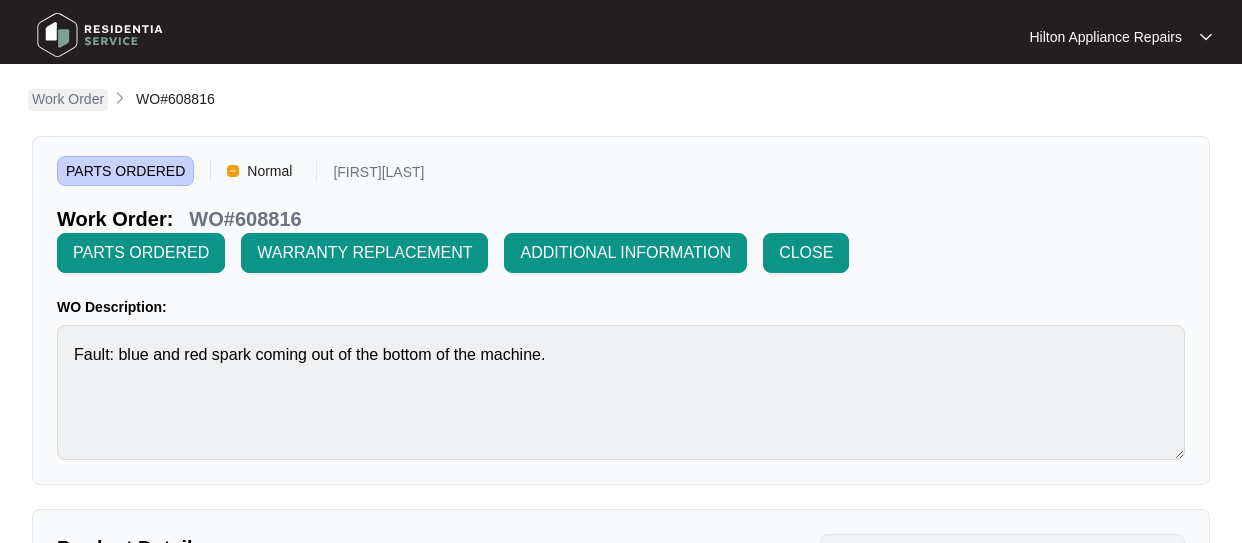 click on "Work Order" at bounding box center [68, 99] 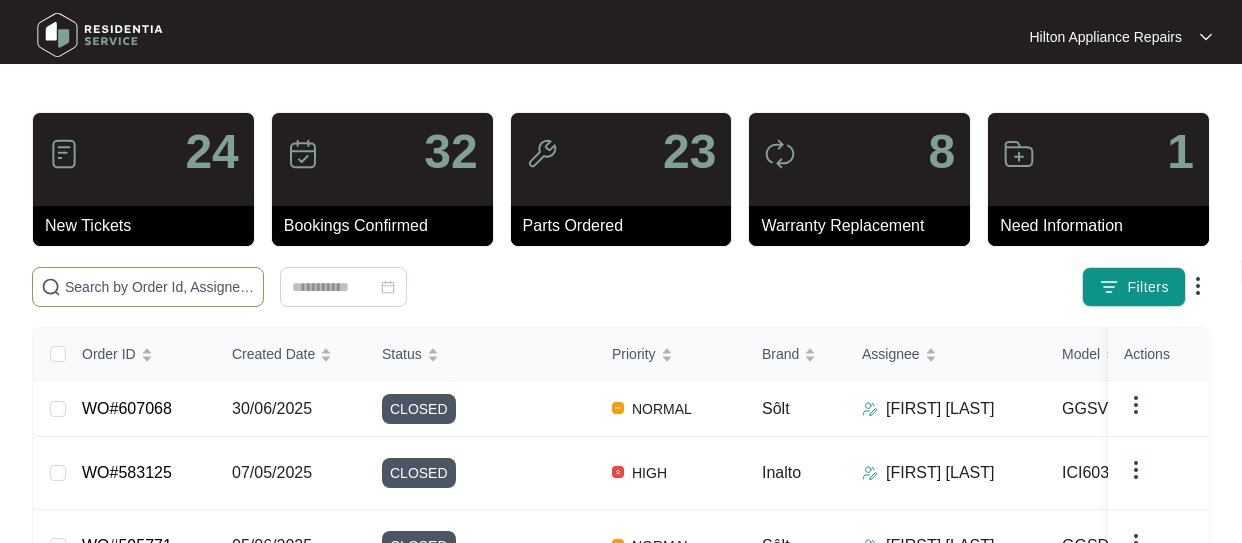 click at bounding box center (148, 287) 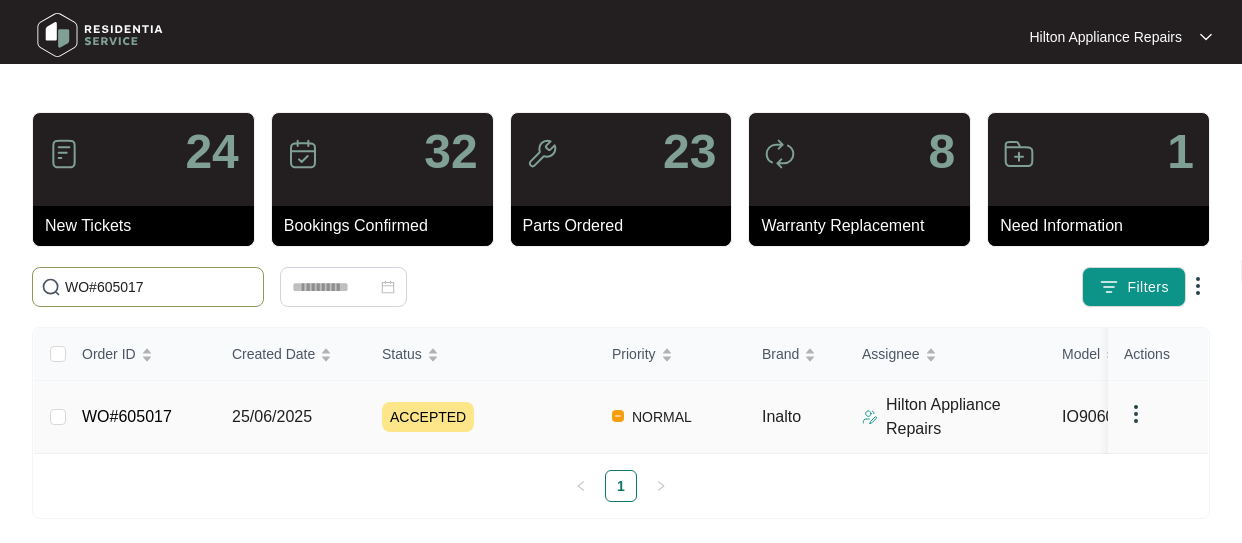 type on "WO#605017" 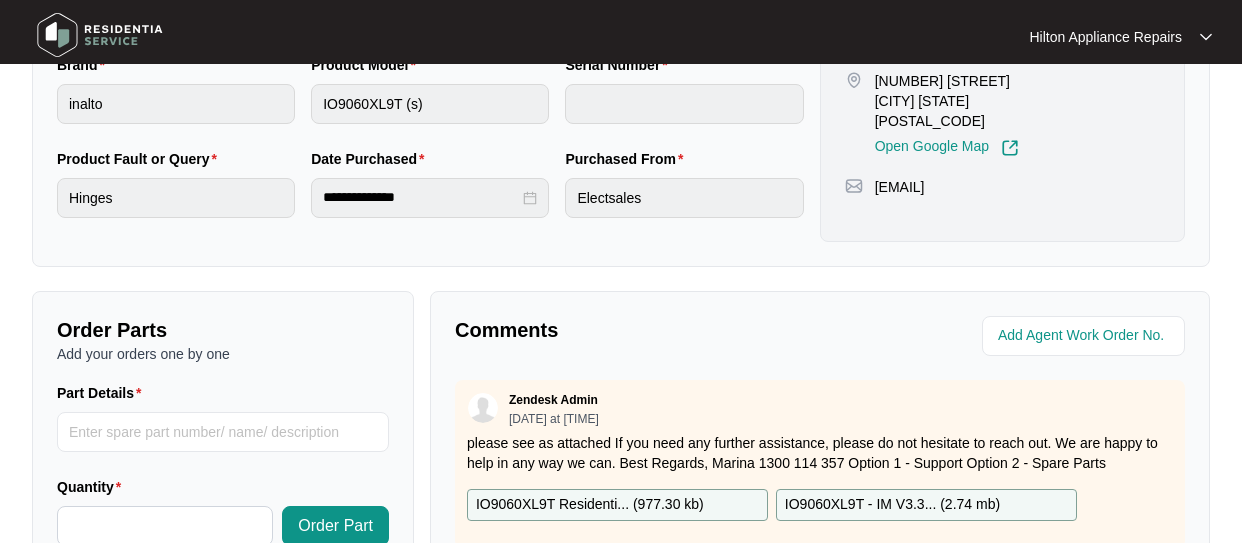 scroll, scrollTop: 500, scrollLeft: 0, axis: vertical 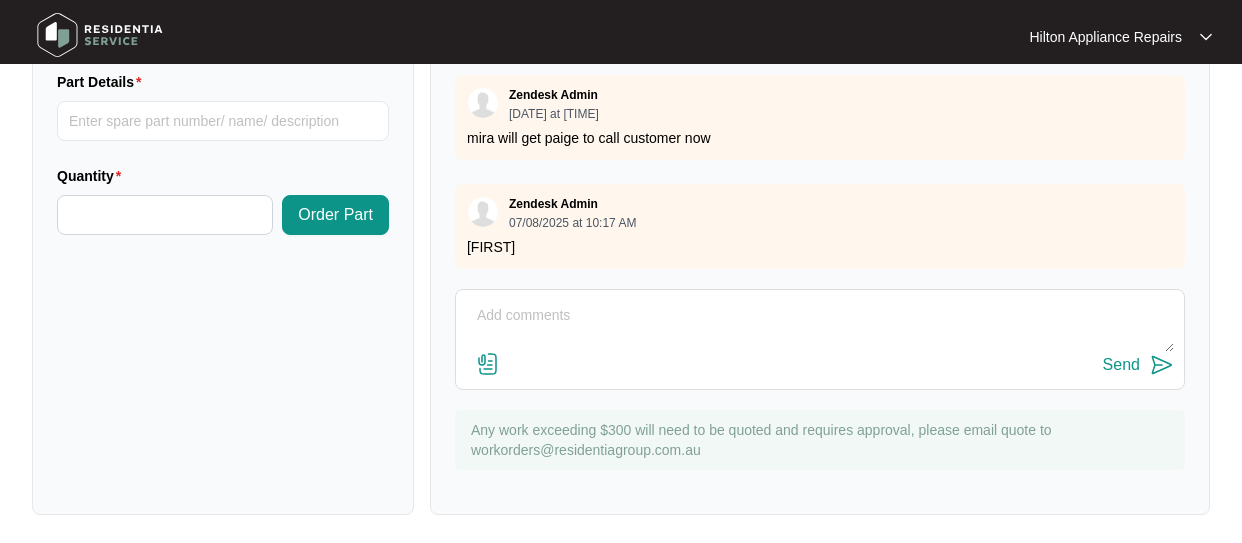 click at bounding box center (820, 326) 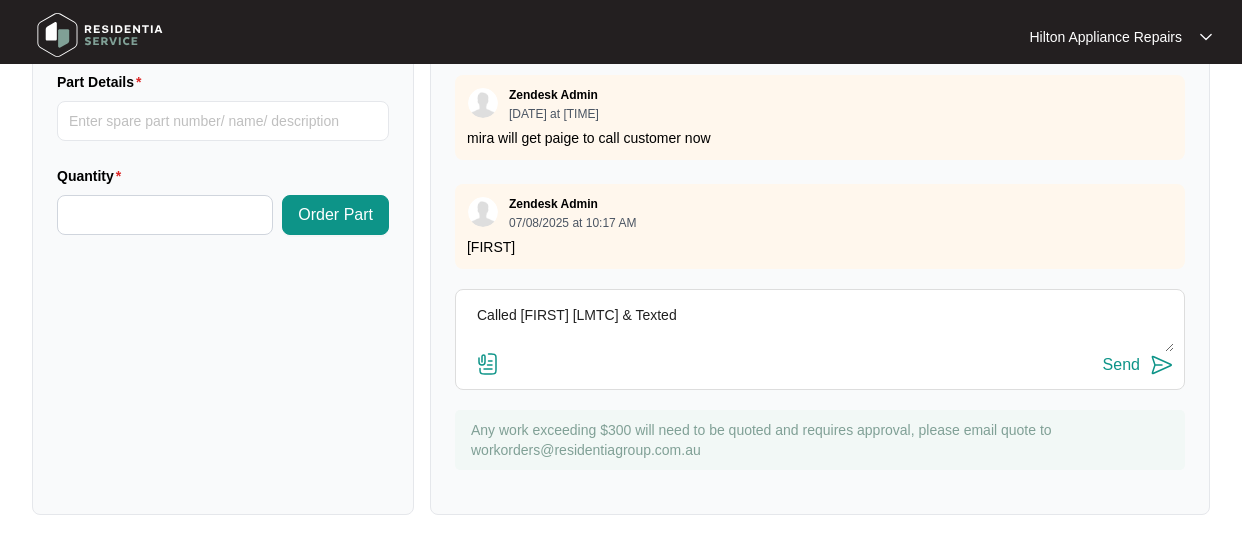type on "Called [FIRST] [LMTC] & Texted" 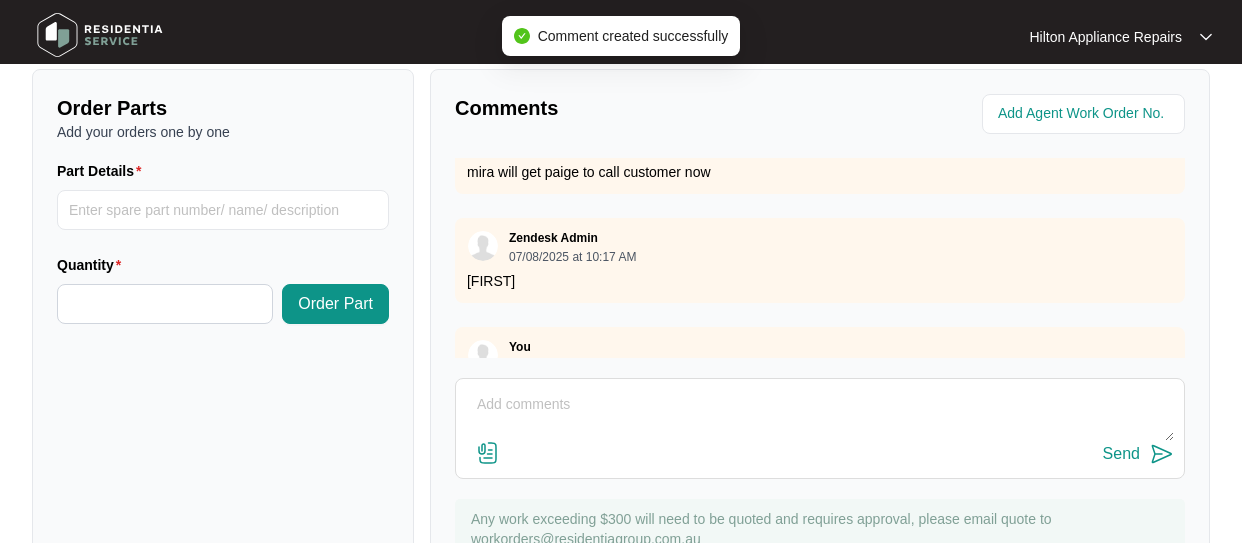 scroll, scrollTop: 599, scrollLeft: 0, axis: vertical 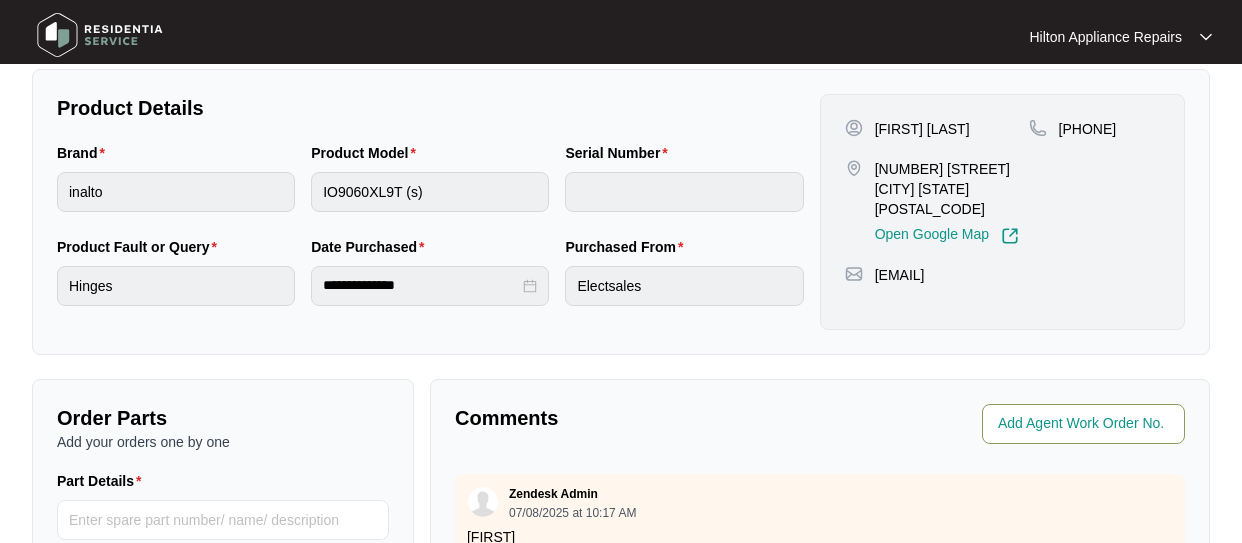 click at bounding box center (1085, 424) 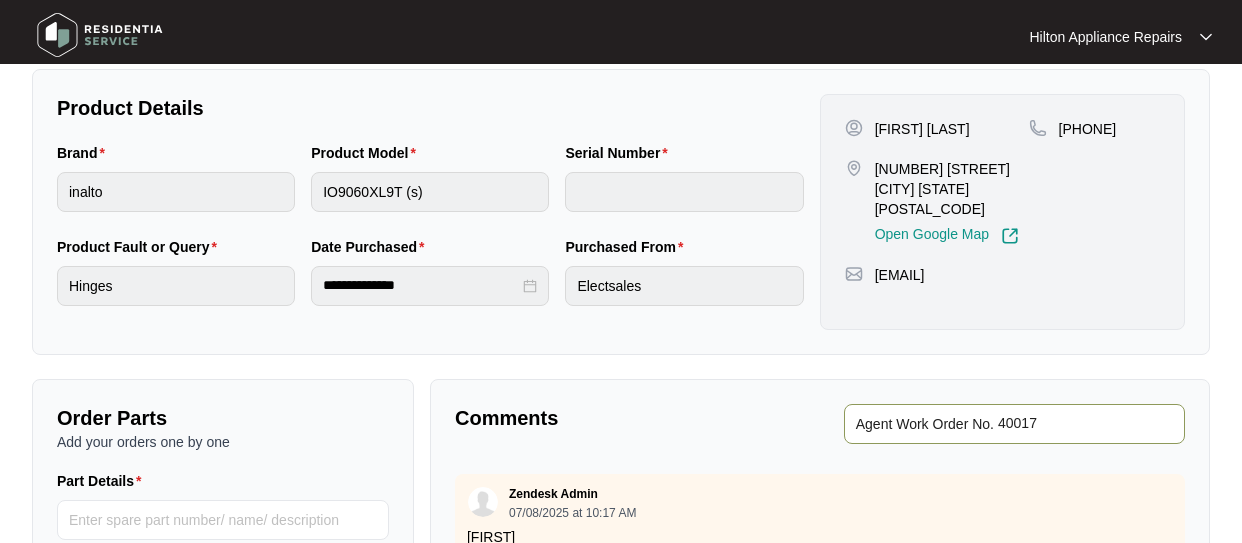 type on "40017" 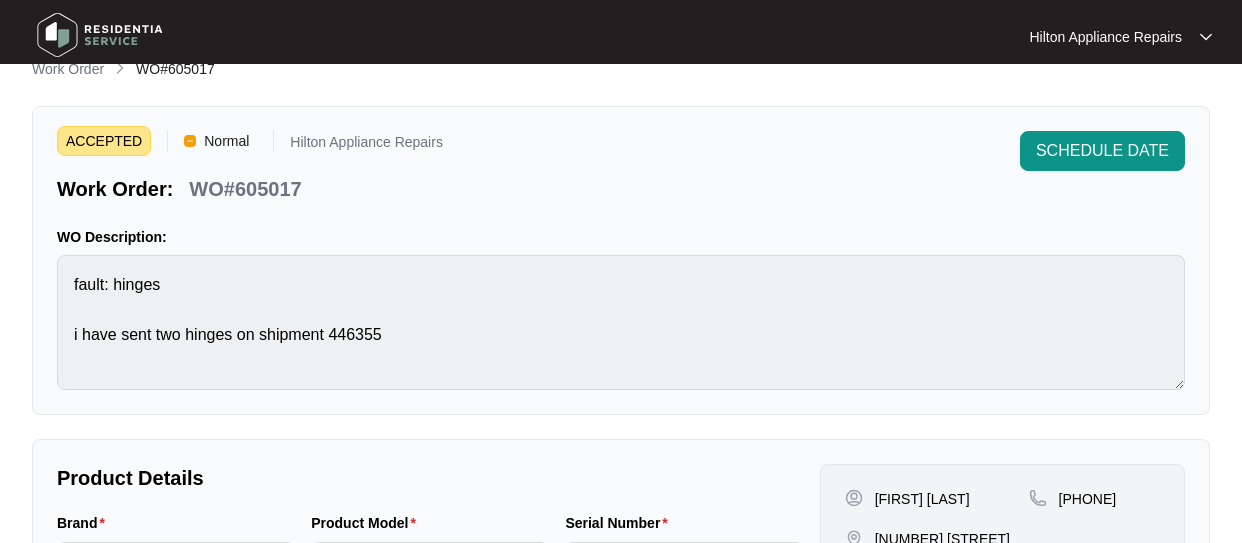 scroll, scrollTop: 0, scrollLeft: 0, axis: both 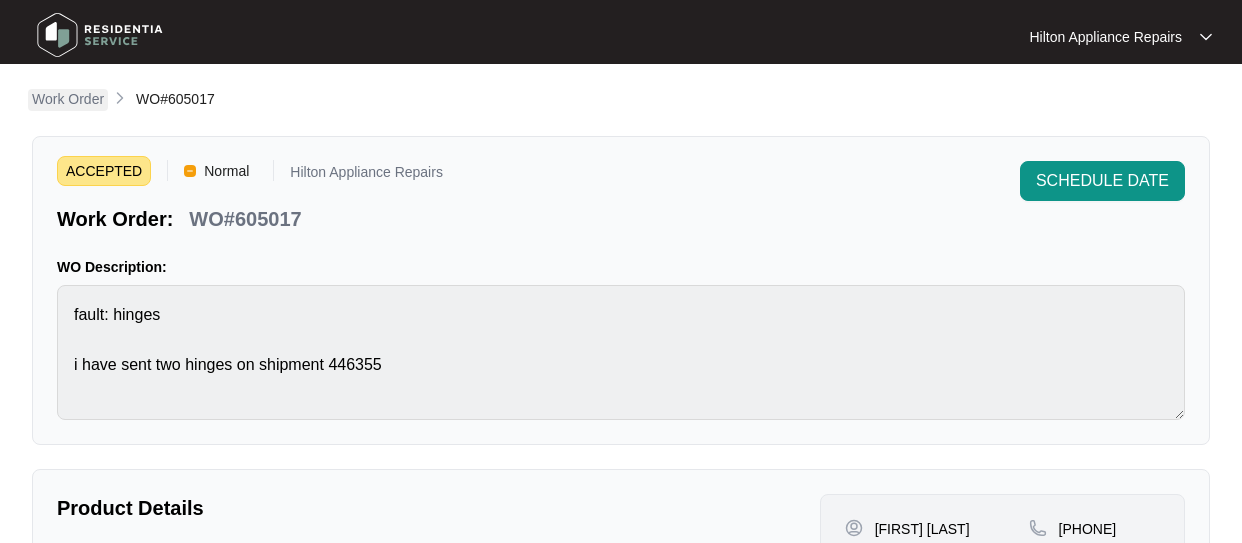 click on "Work Order" at bounding box center [68, 99] 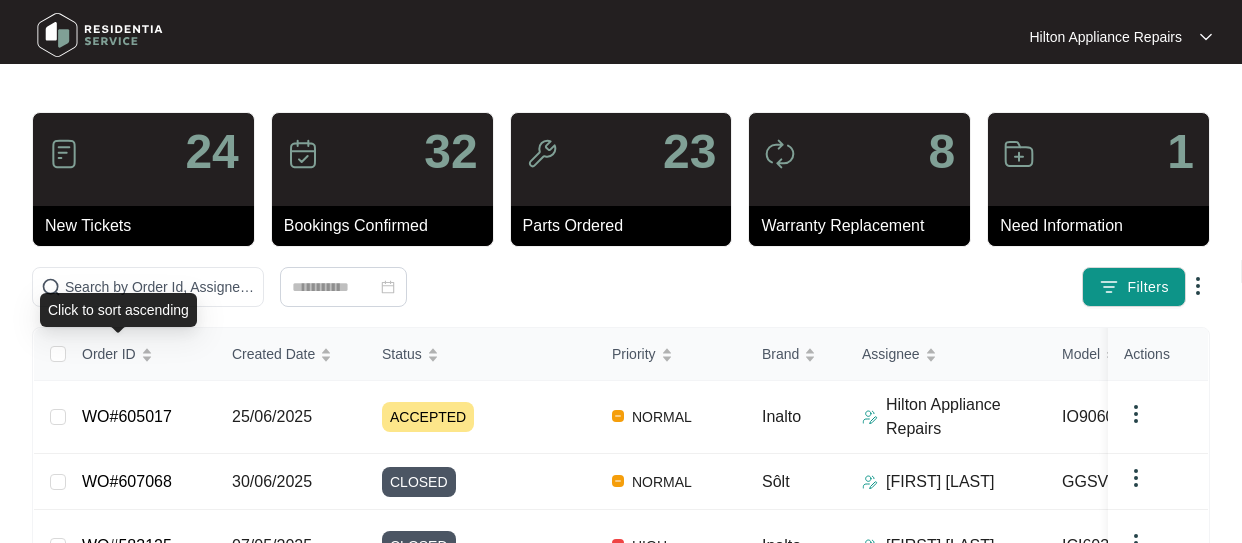click on "Click to sort ascending" at bounding box center [118, 310] 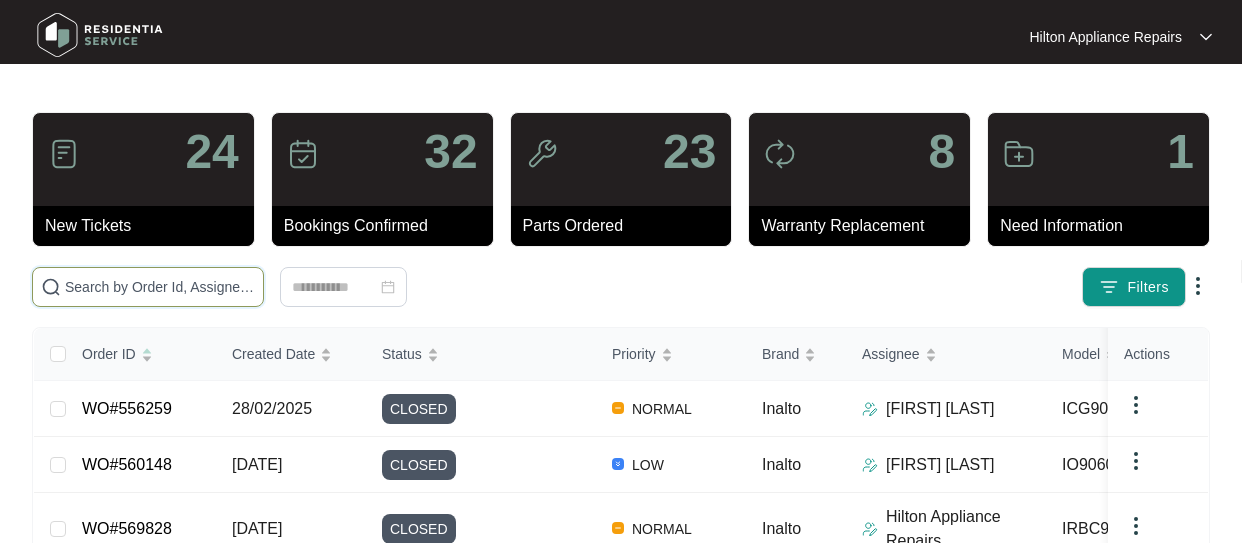 click at bounding box center [160, 287] 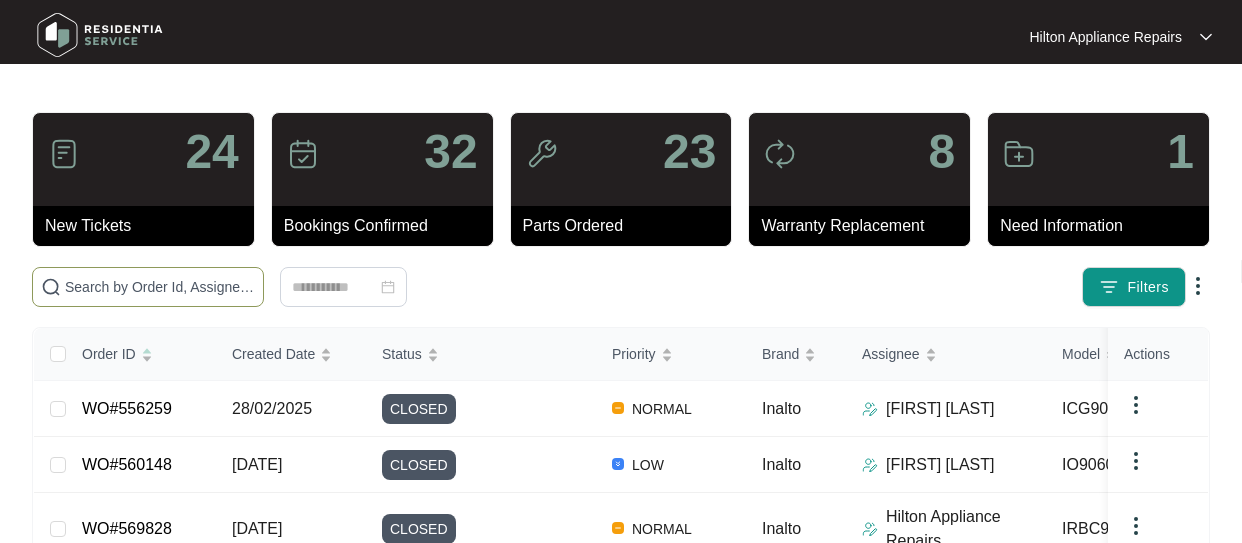 paste on "WO#605852" 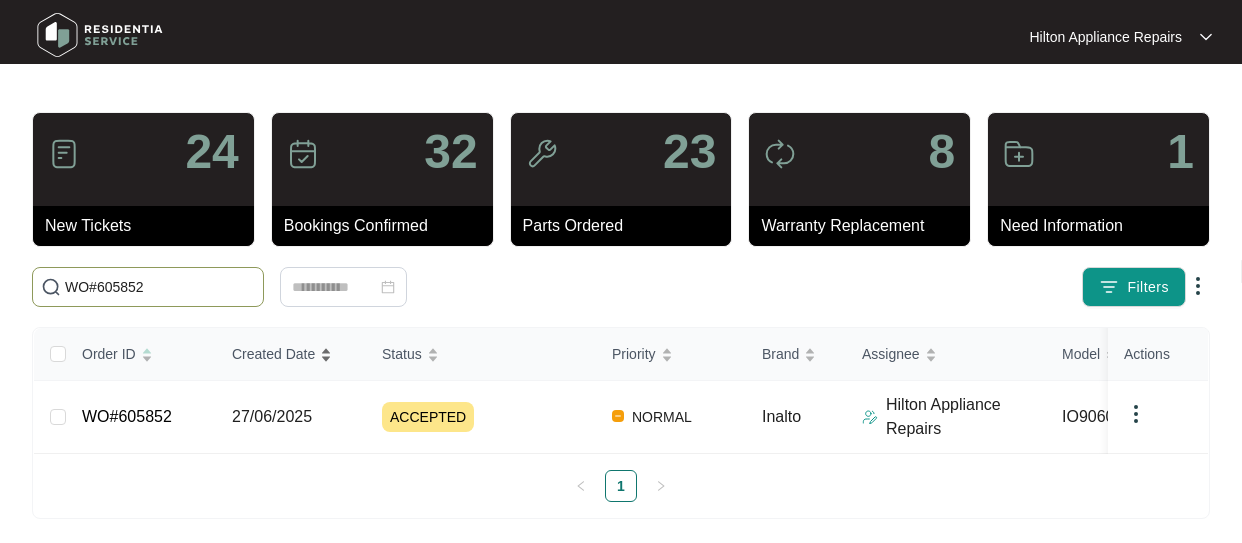 type on "WO#605852" 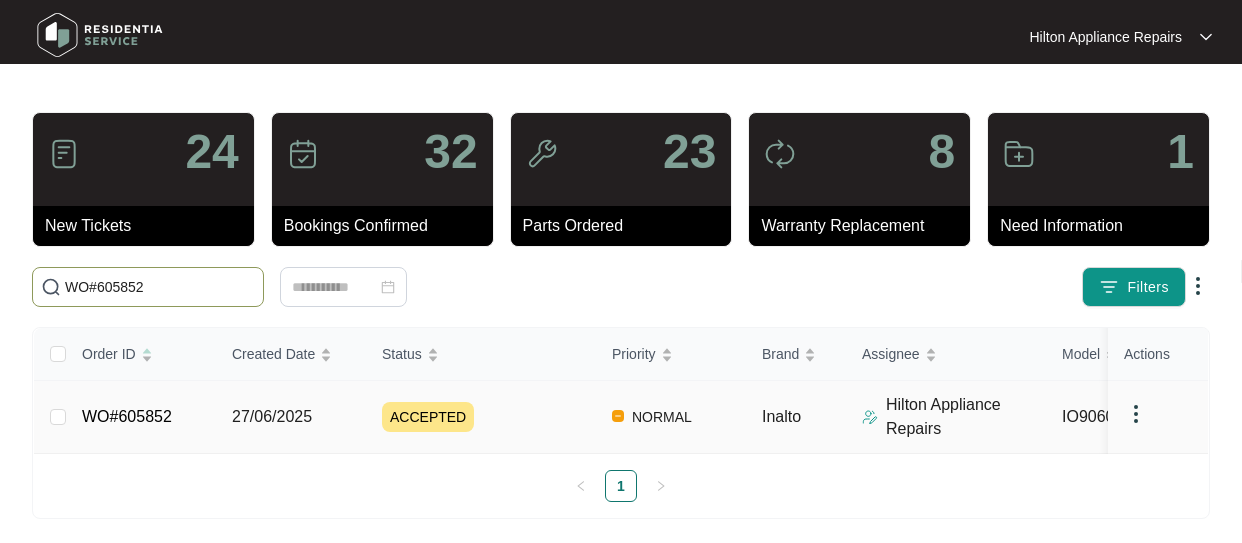 click on "27/06/2025" at bounding box center [58, 417] 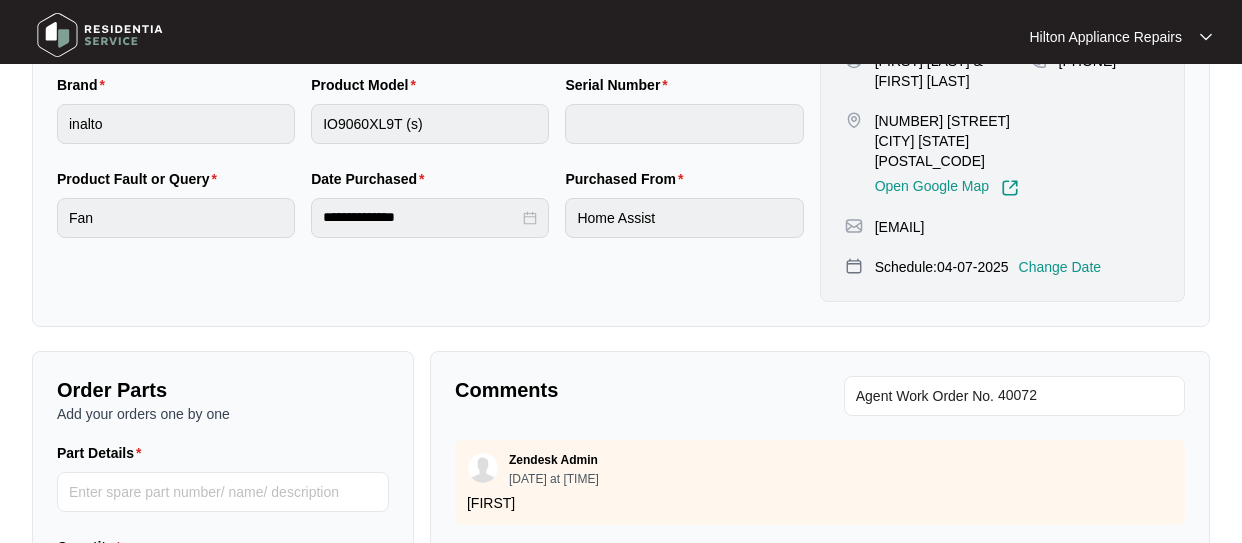 scroll, scrollTop: 500, scrollLeft: 0, axis: vertical 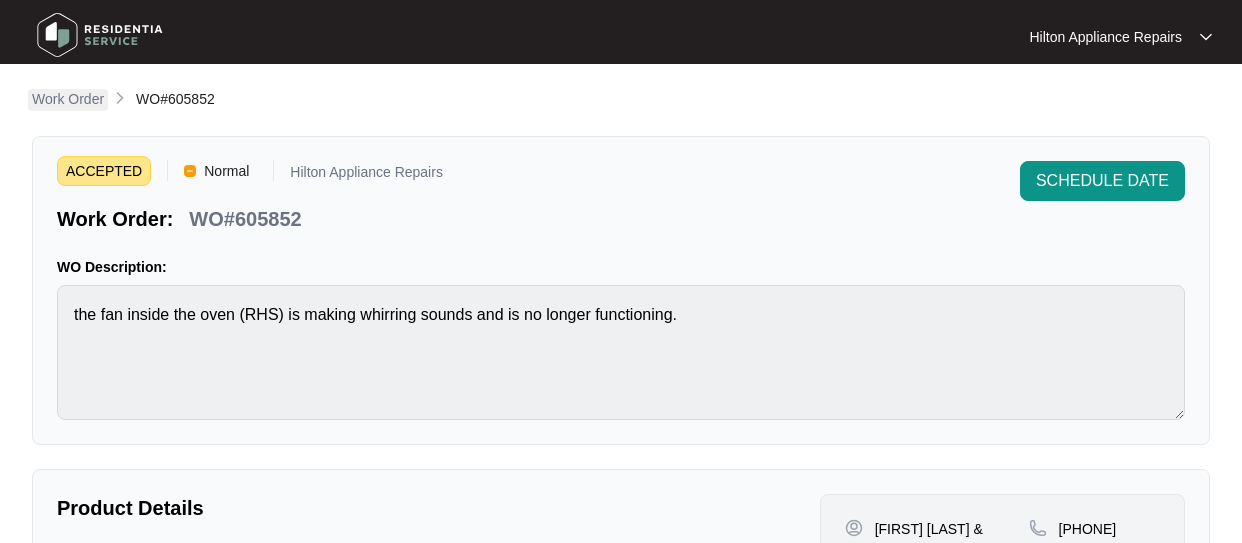 click on "Work Order" at bounding box center (68, 99) 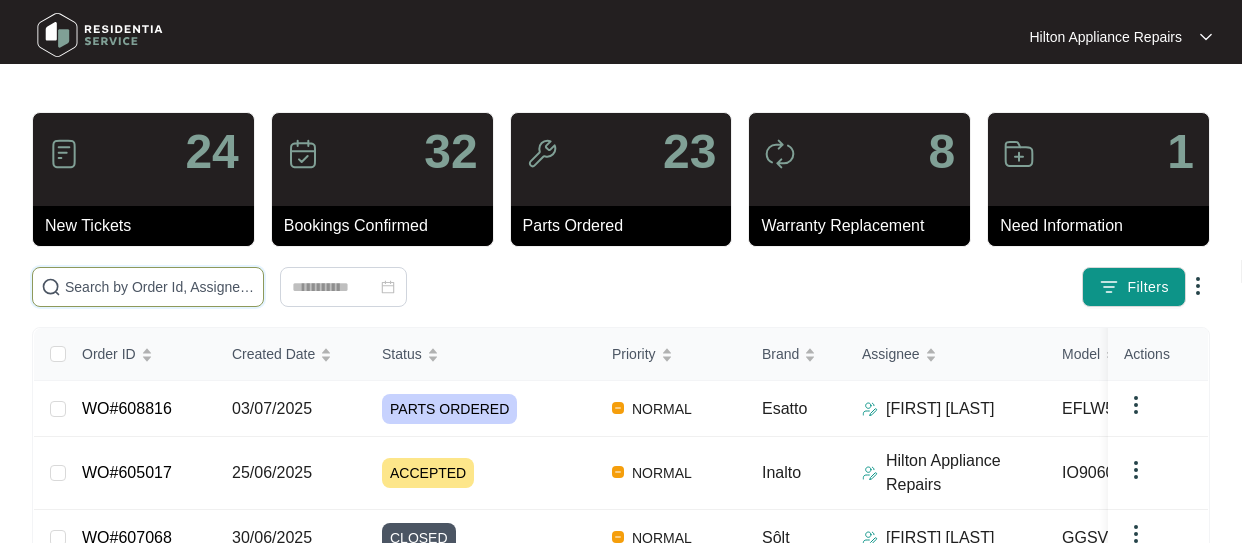 click at bounding box center [160, 287] 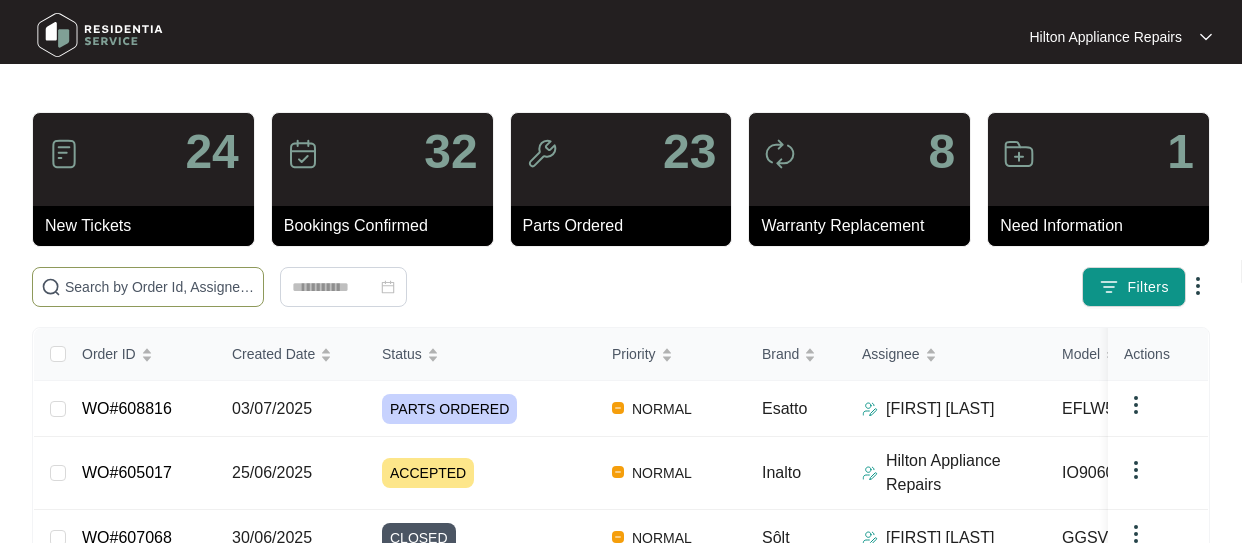 paste on "WO#605017" 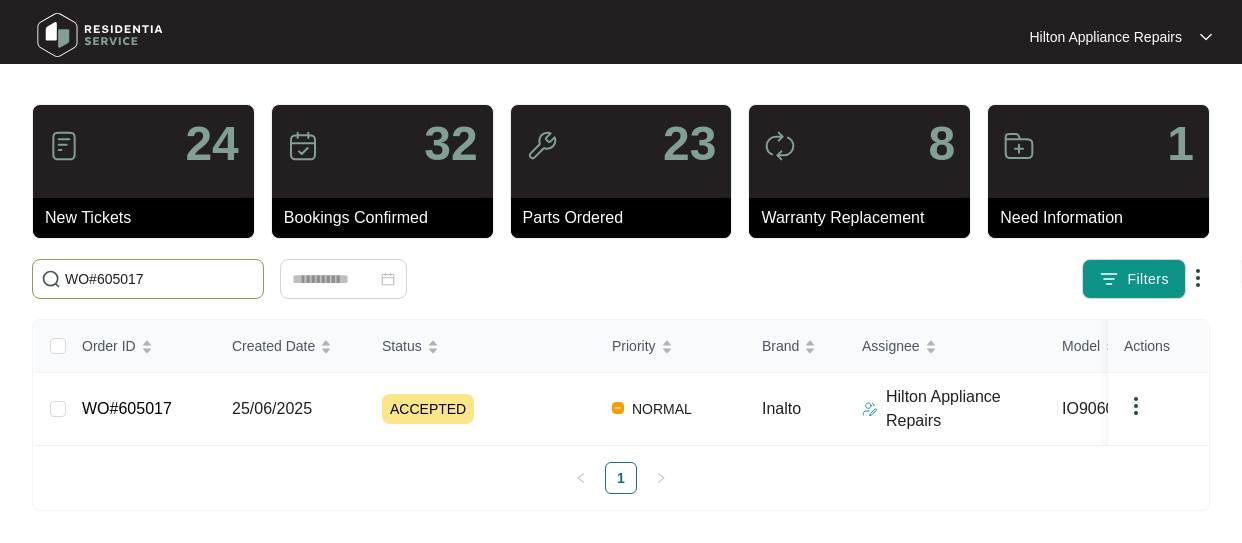 scroll, scrollTop: 21, scrollLeft: 0, axis: vertical 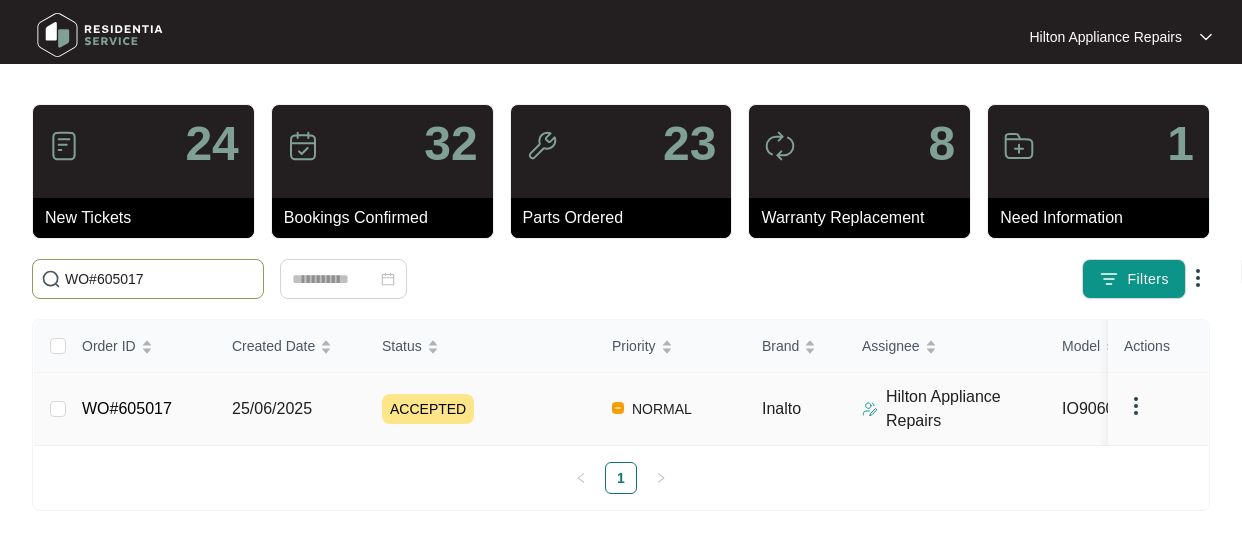 type on "WO#605017" 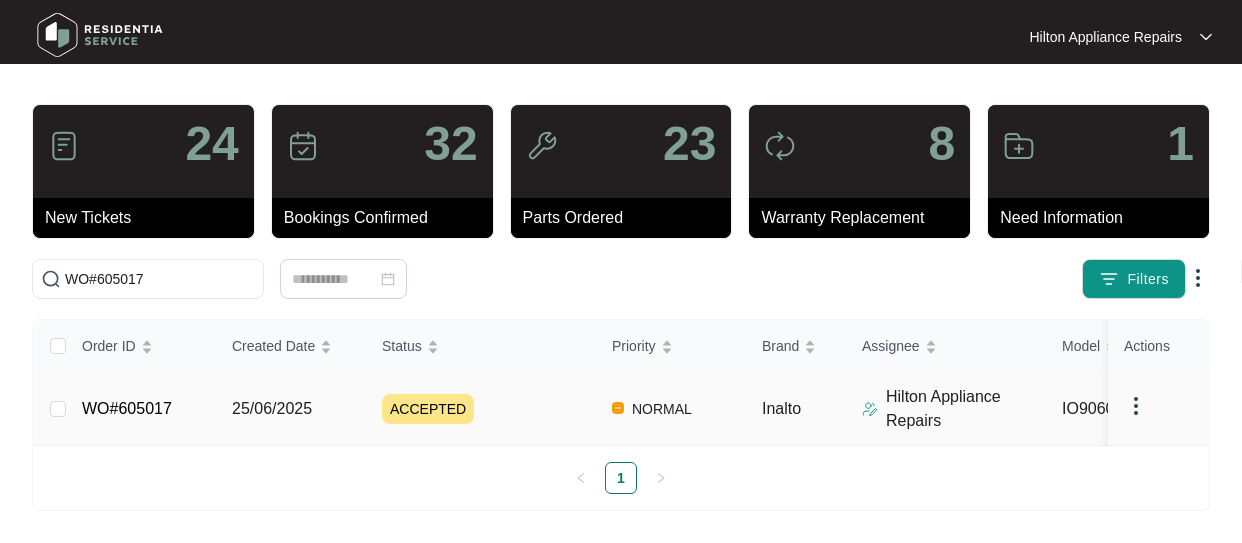click on "25/06/2025" at bounding box center (58, 409) 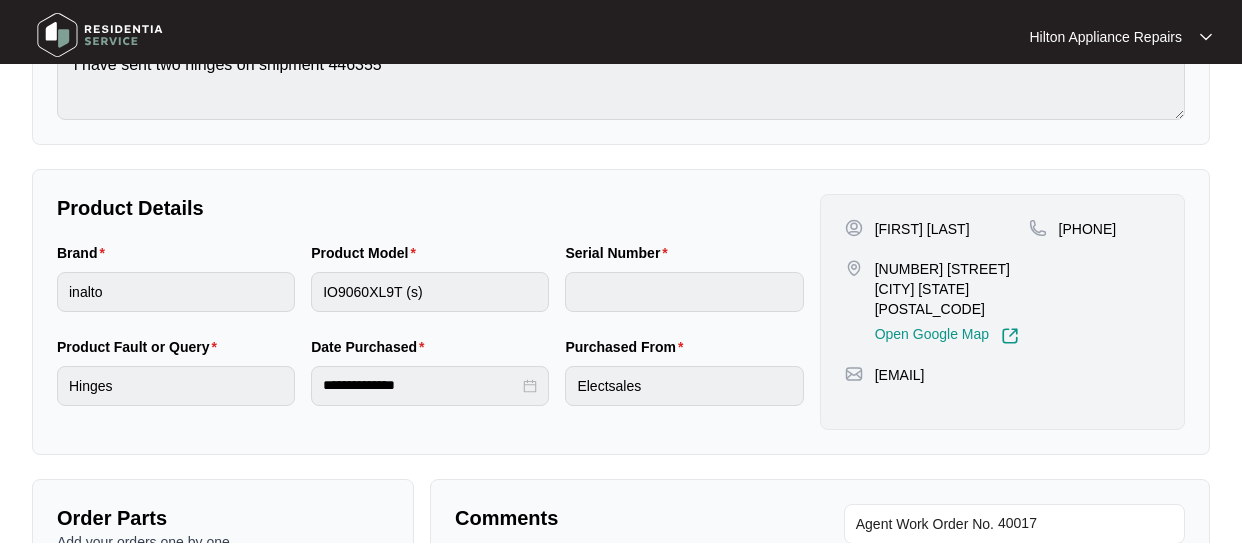 scroll, scrollTop: 0, scrollLeft: 0, axis: both 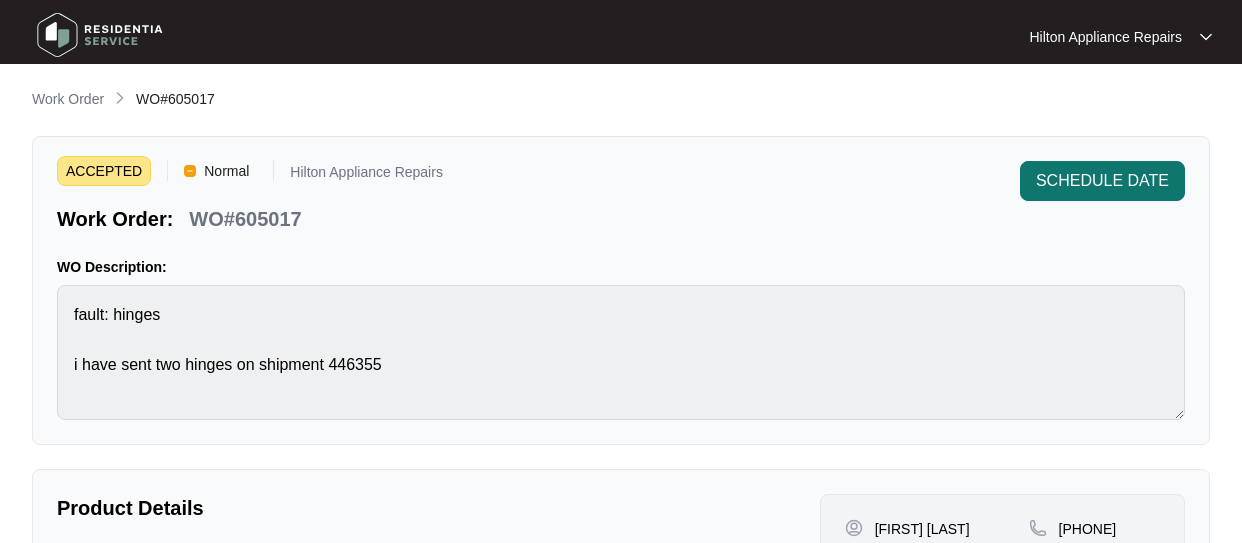 click on "SCHEDULE DATE" at bounding box center (1102, 181) 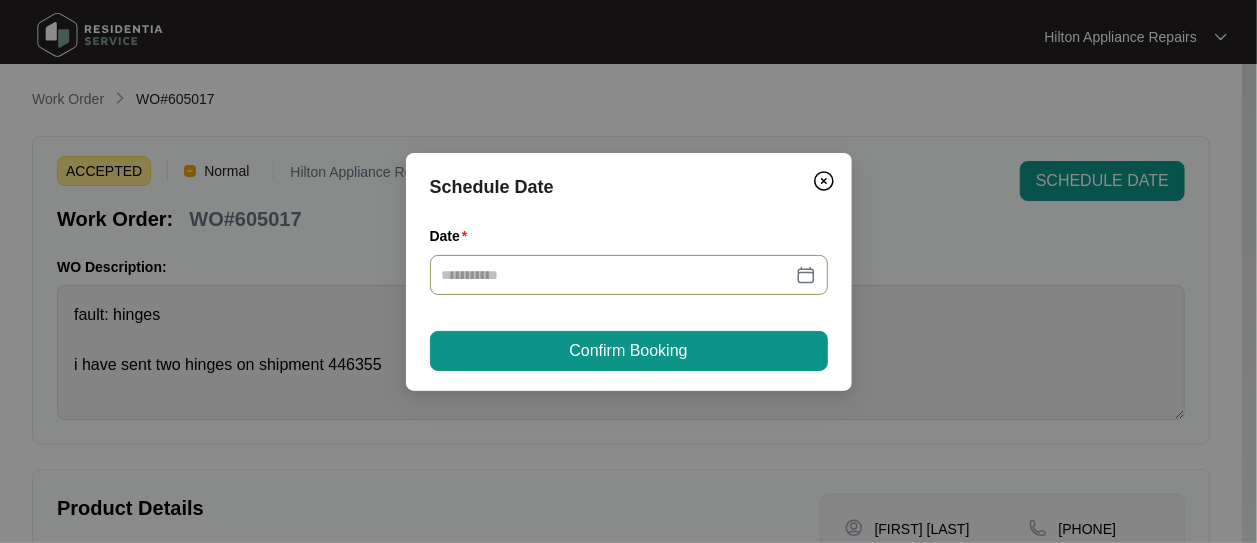 click at bounding box center (629, 275) 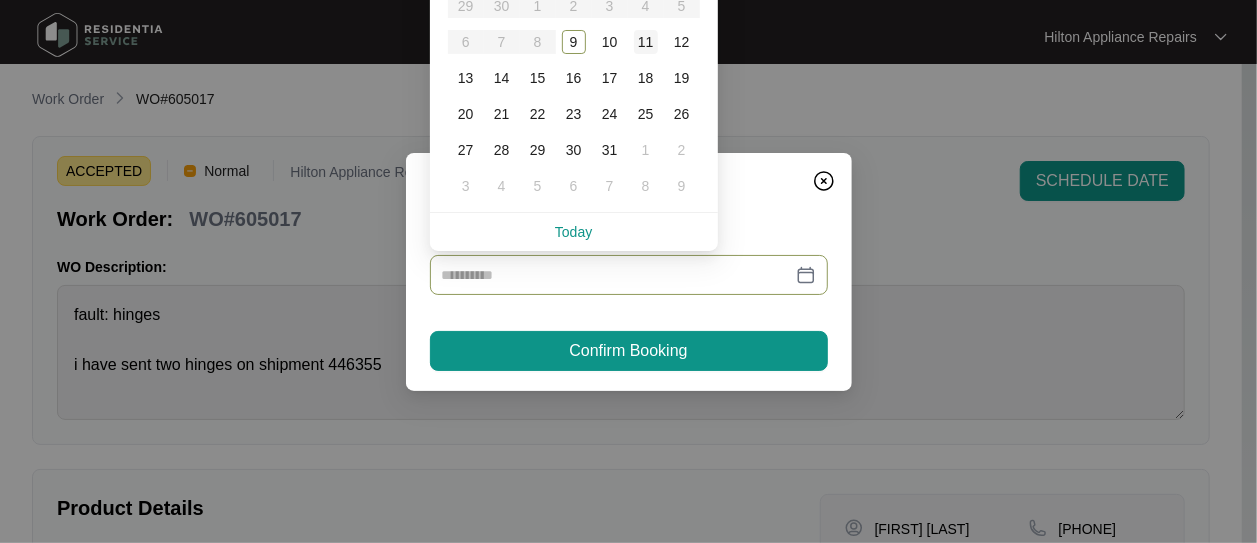 click on "11" at bounding box center (646, 42) 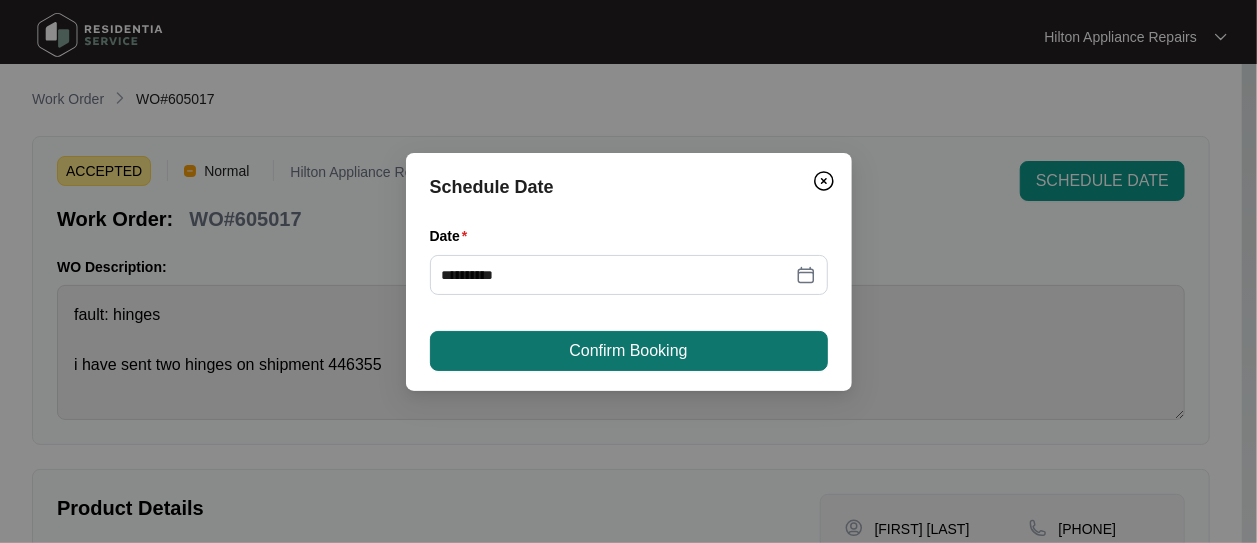 click on "Confirm Booking" at bounding box center [628, 351] 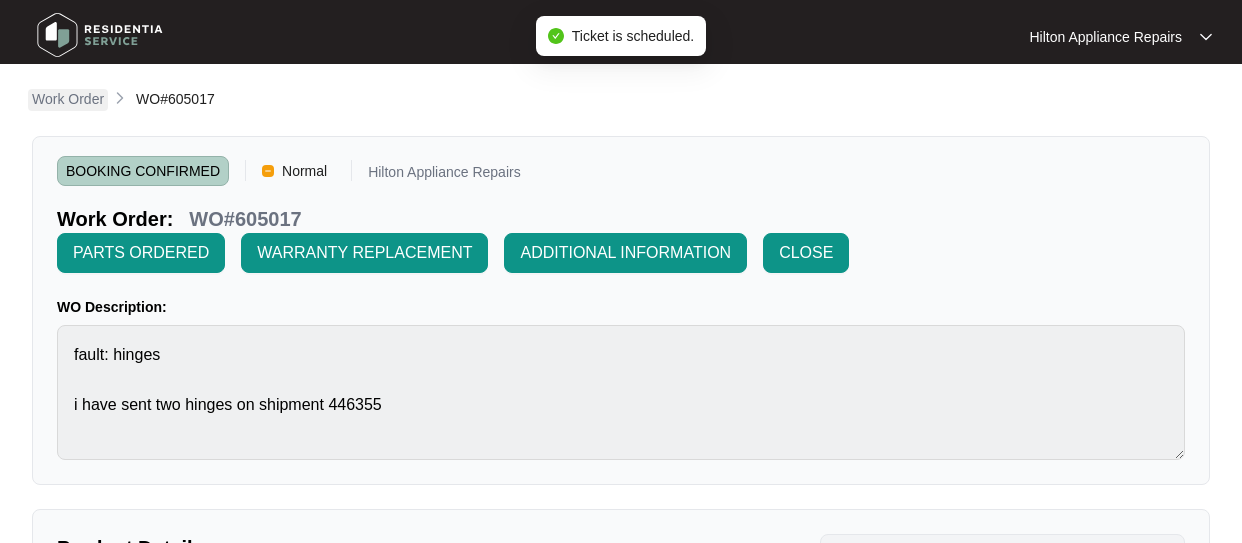 click on "Work Order" at bounding box center [68, 99] 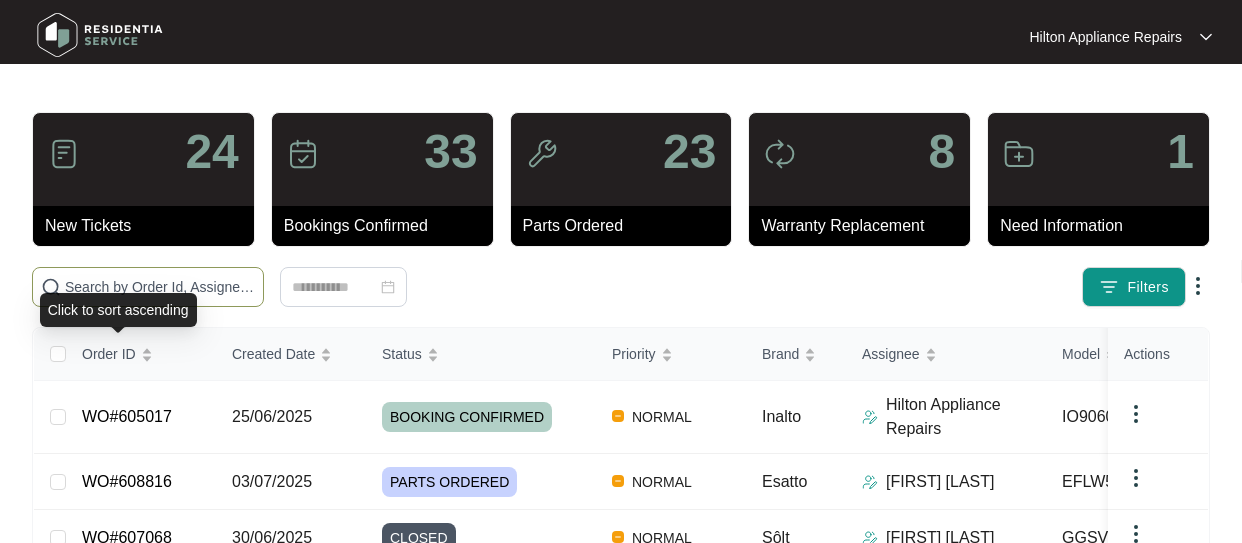 click at bounding box center (160, 287) 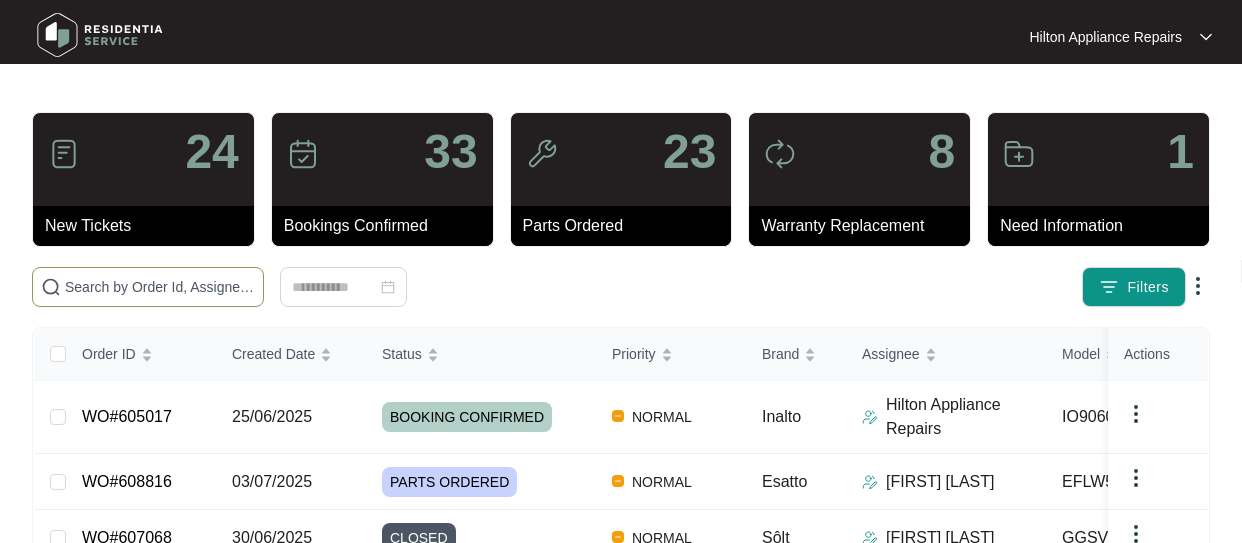paste on "WO#605017" 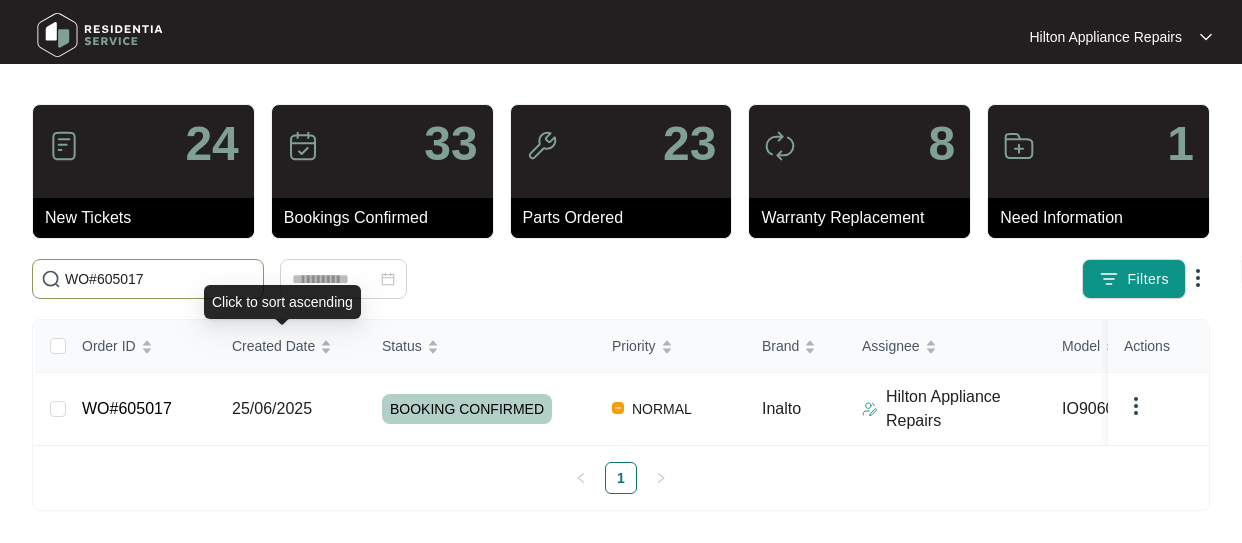 scroll, scrollTop: 21, scrollLeft: 0, axis: vertical 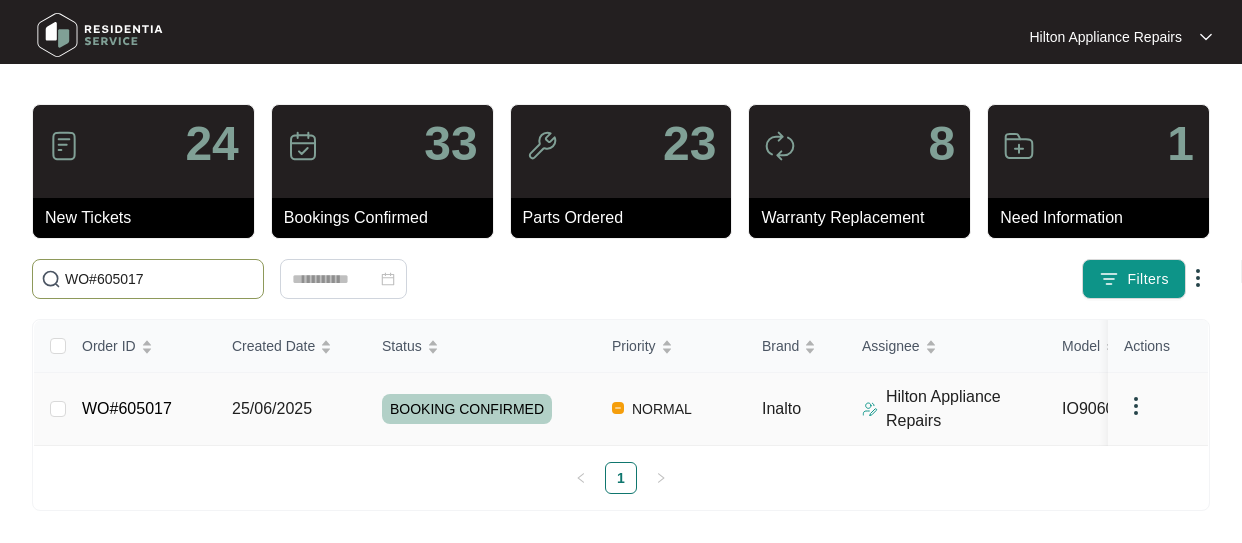 type on "WO#605017" 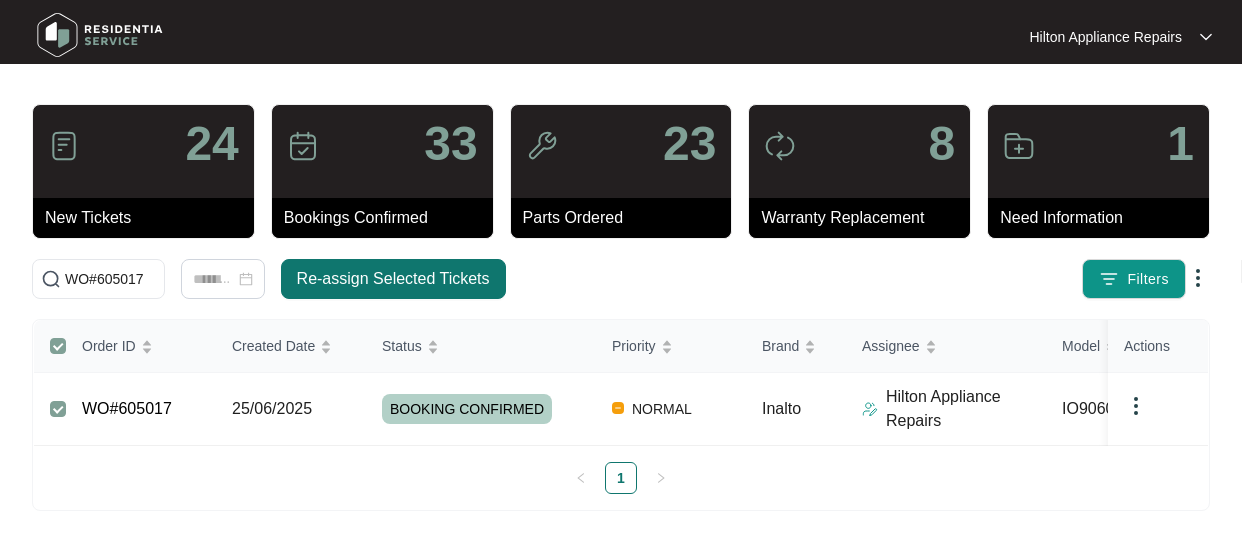 click on "Re-assign Selected Tickets" at bounding box center (393, 279) 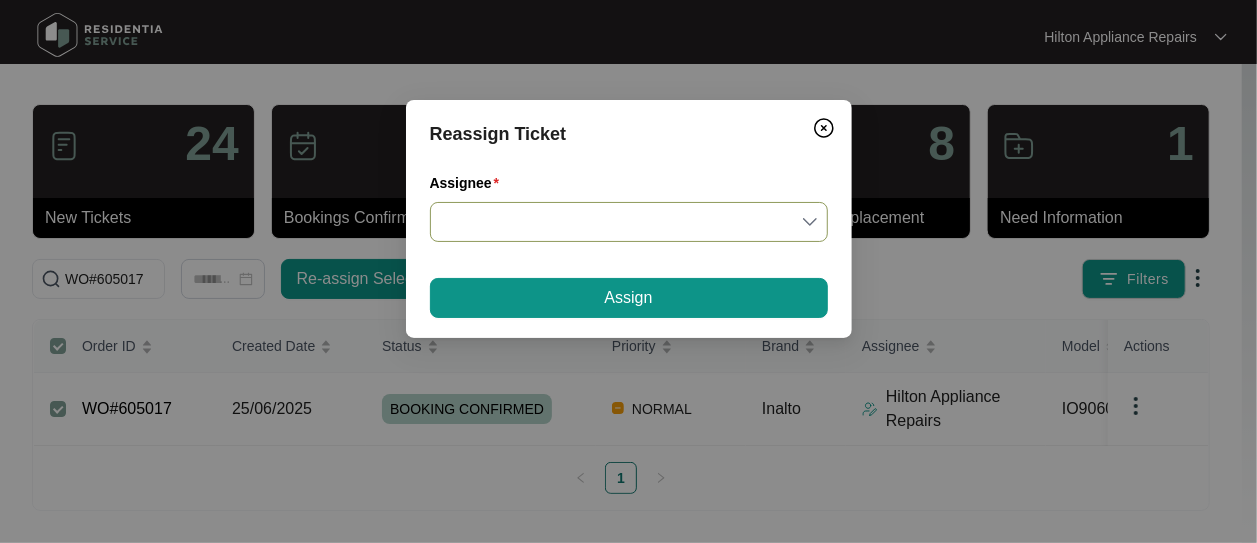 click on "Assignee" at bounding box center [629, 222] 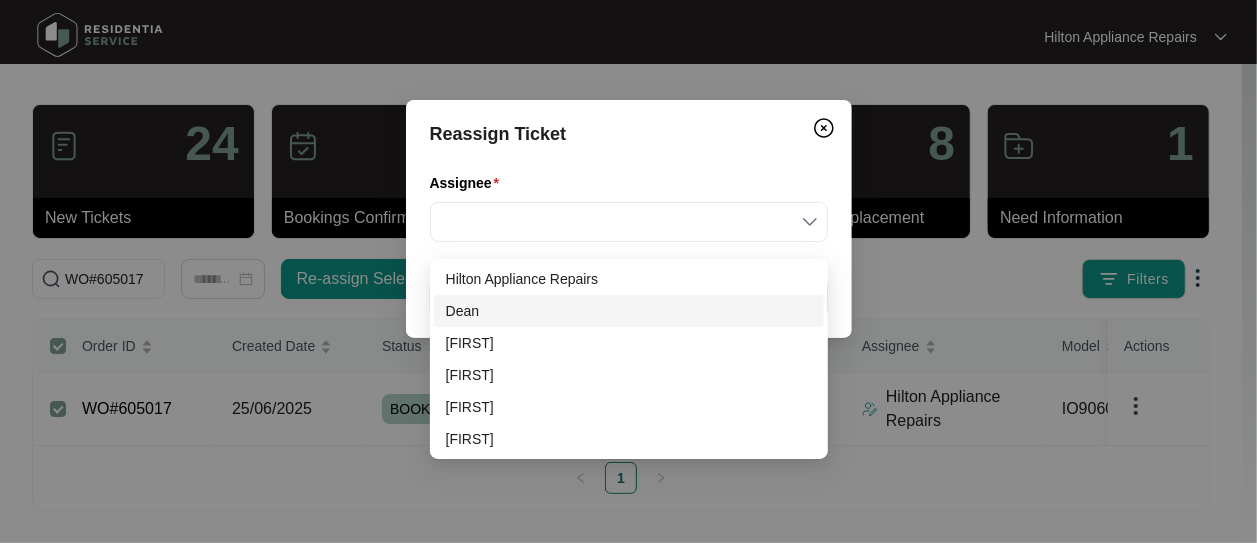 click on "Dean" at bounding box center (629, 311) 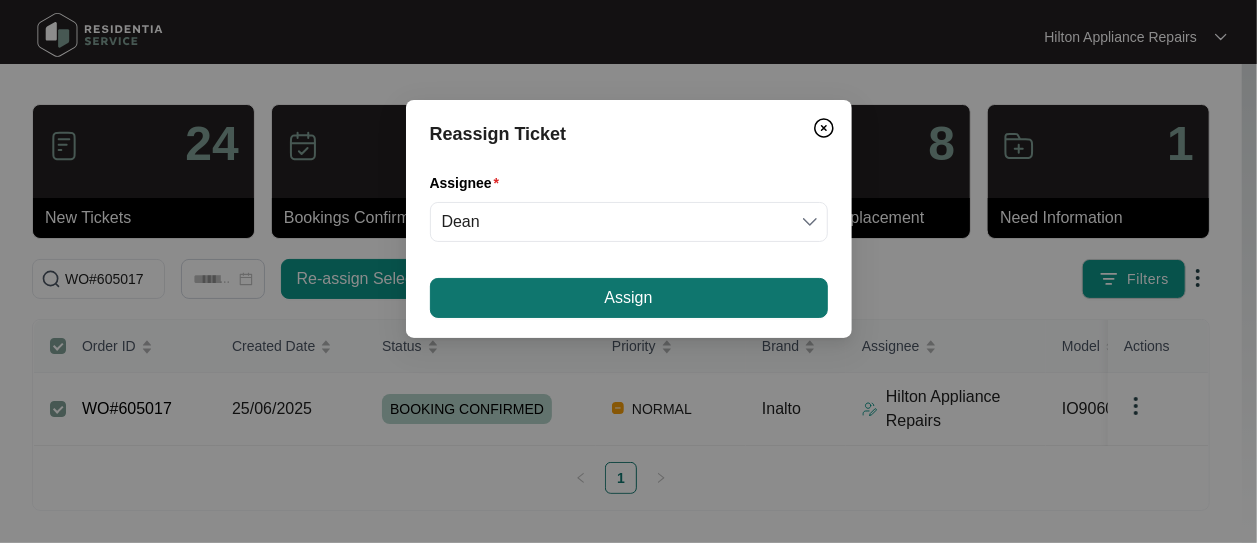 click on "Assign" at bounding box center (628, 298) 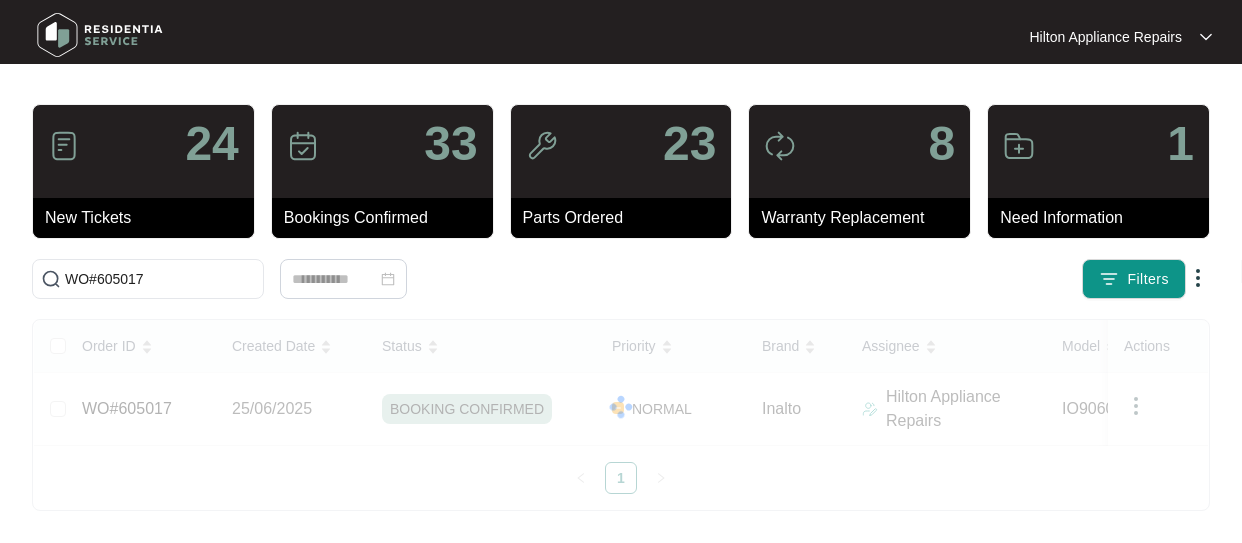 scroll, scrollTop: 3, scrollLeft: 0, axis: vertical 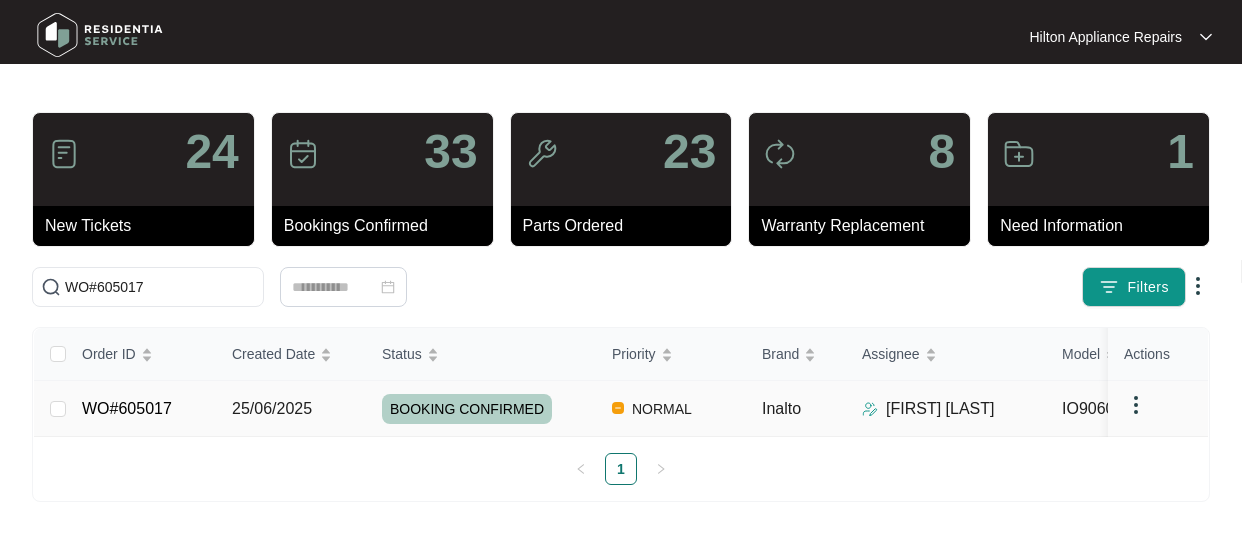 click on "25/06/2025" at bounding box center [58, 409] 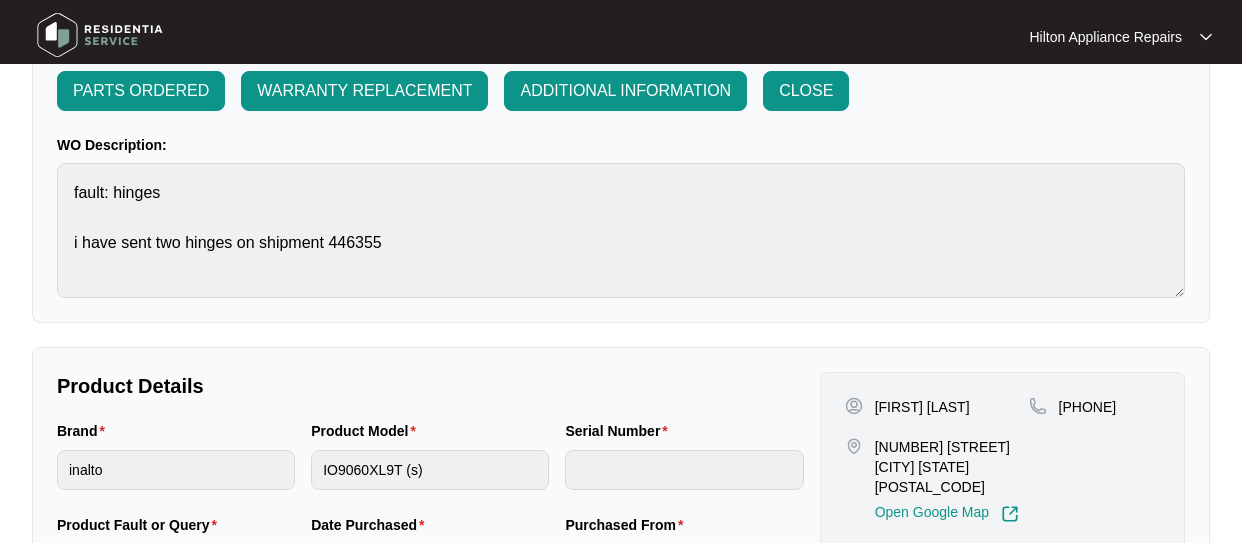 scroll, scrollTop: 0, scrollLeft: 0, axis: both 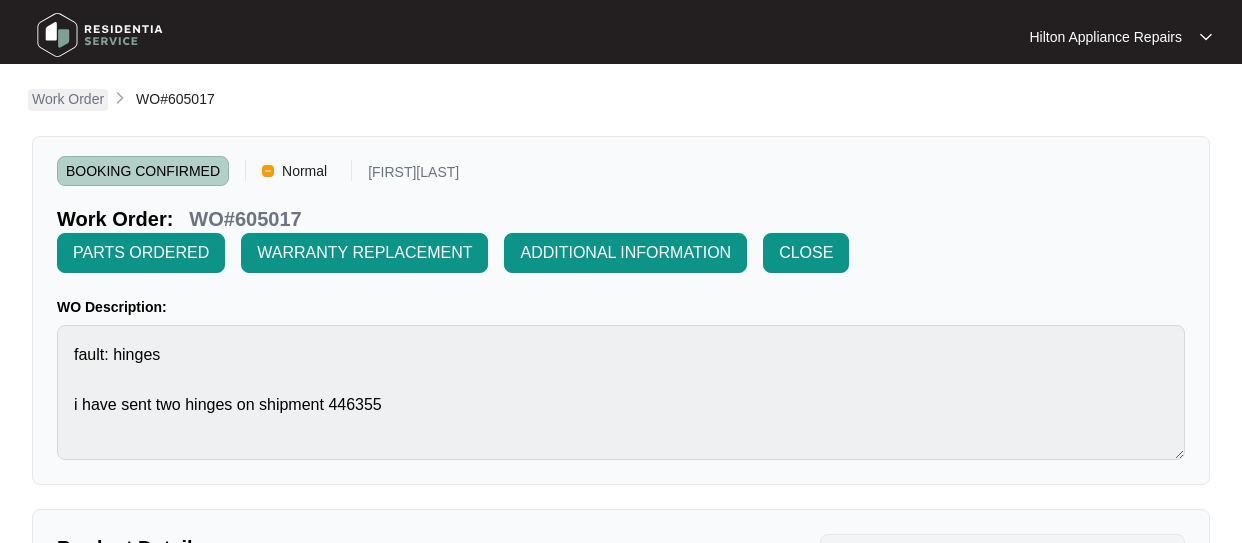 click on "Work Order" at bounding box center [68, 99] 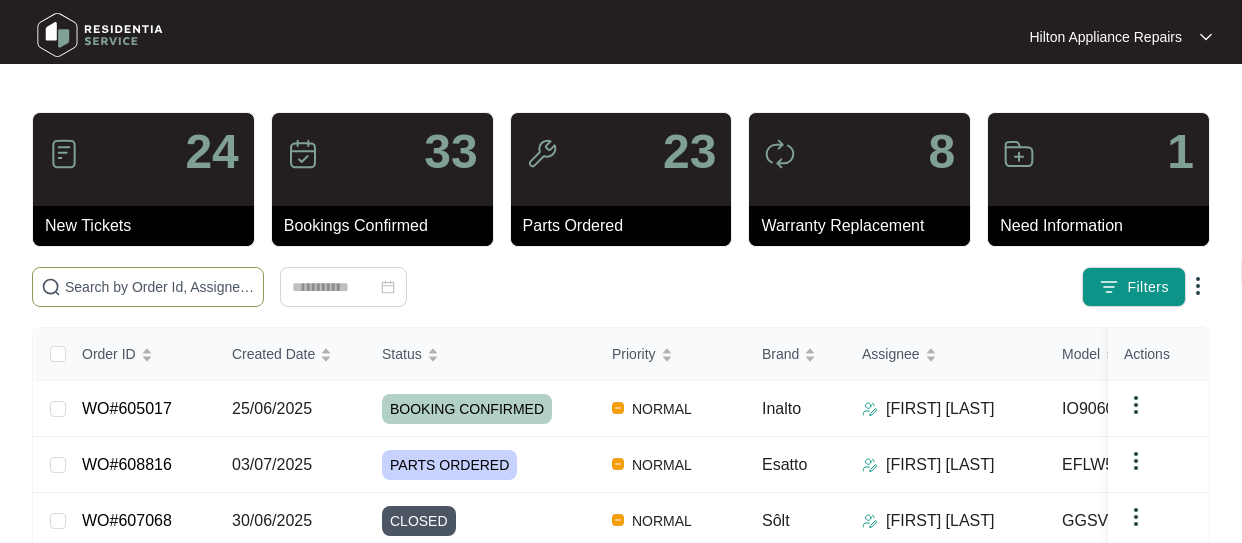 click at bounding box center (160, 287) 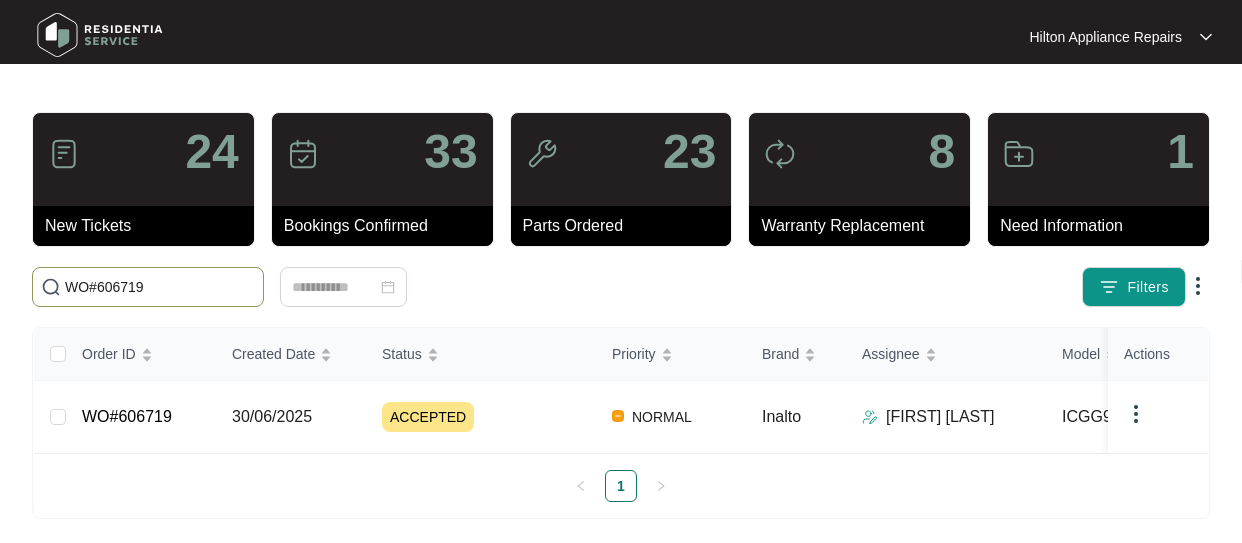 type on "WO#606719" 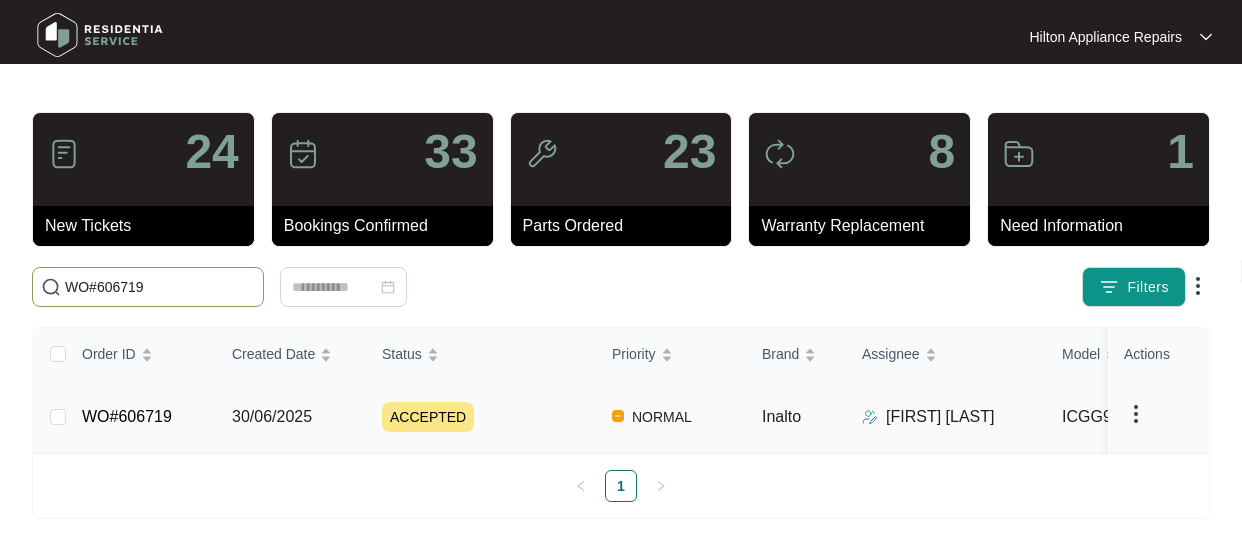 click on "30/06/2025" at bounding box center (58, 417) 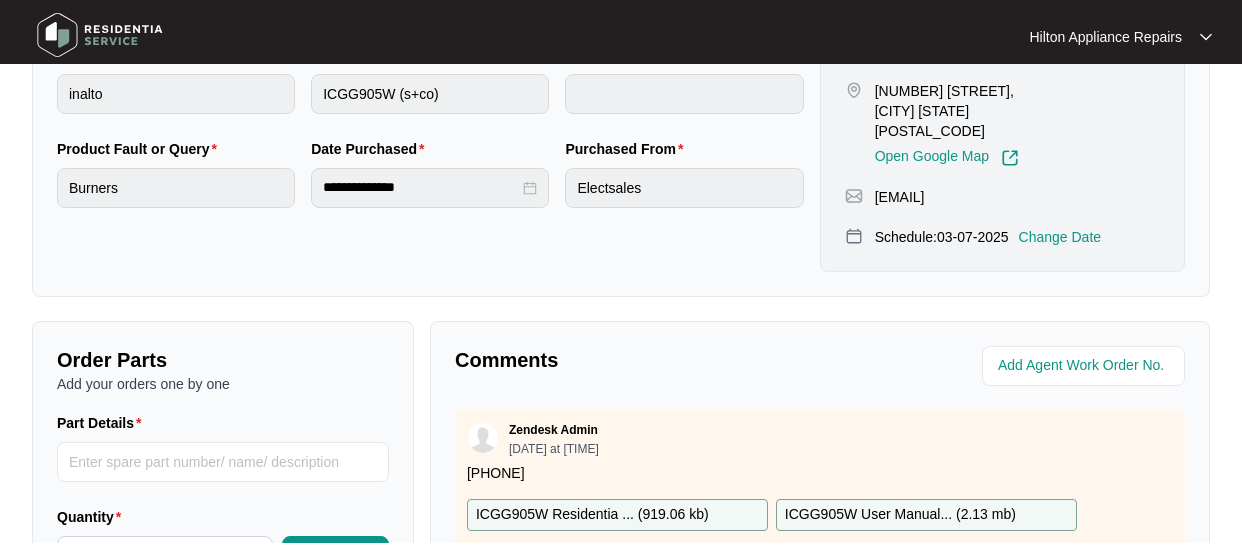 scroll, scrollTop: 500, scrollLeft: 0, axis: vertical 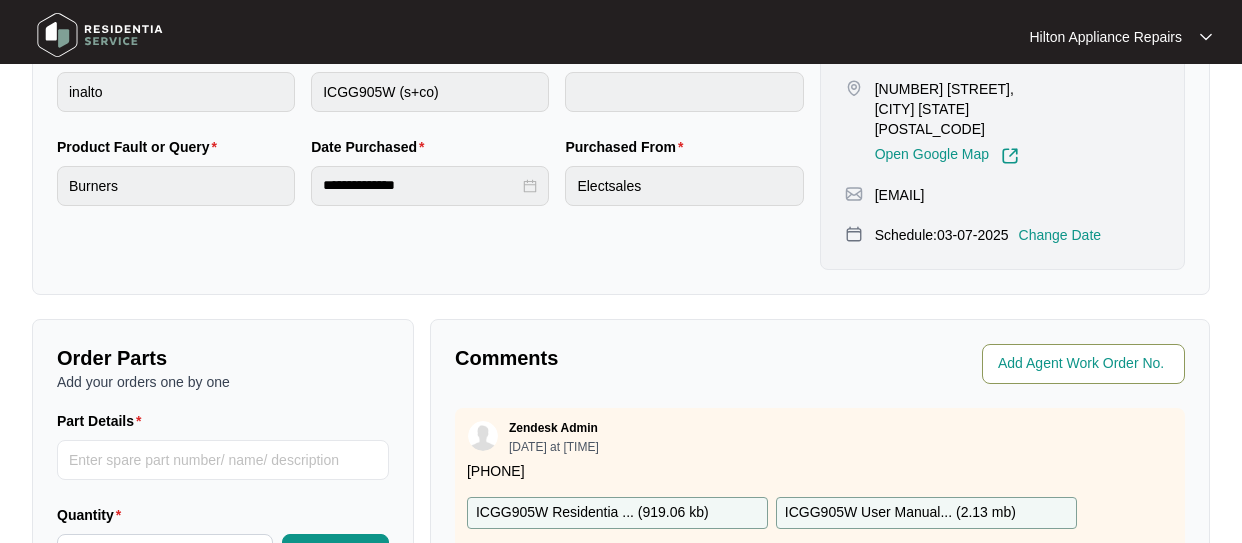 click at bounding box center [1085, 364] 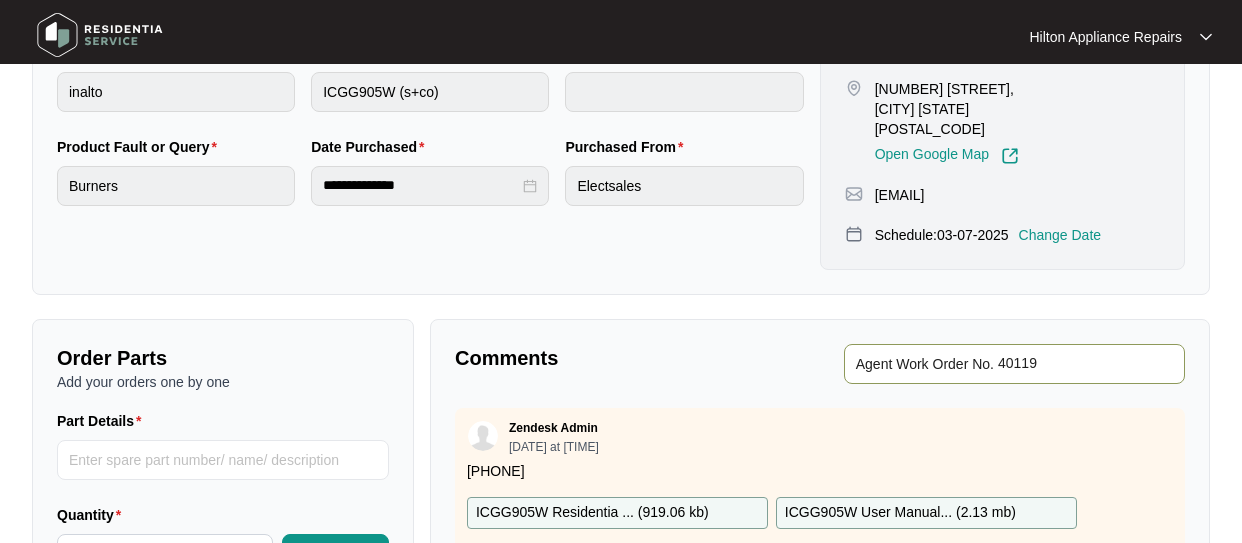 type on "40119" 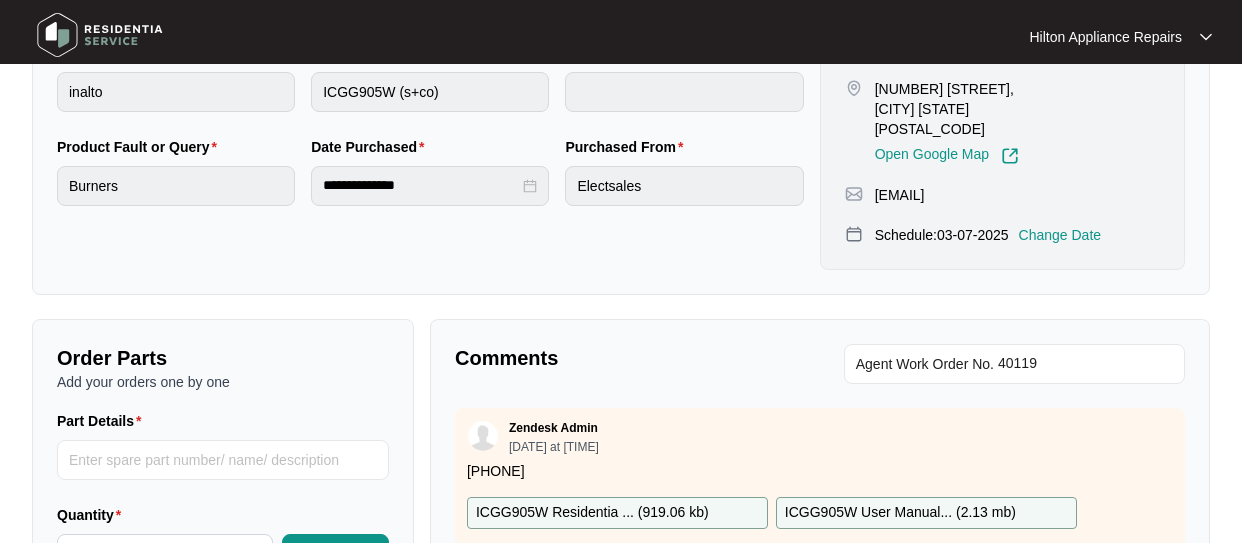 click on "Comments" at bounding box center [630, 358] 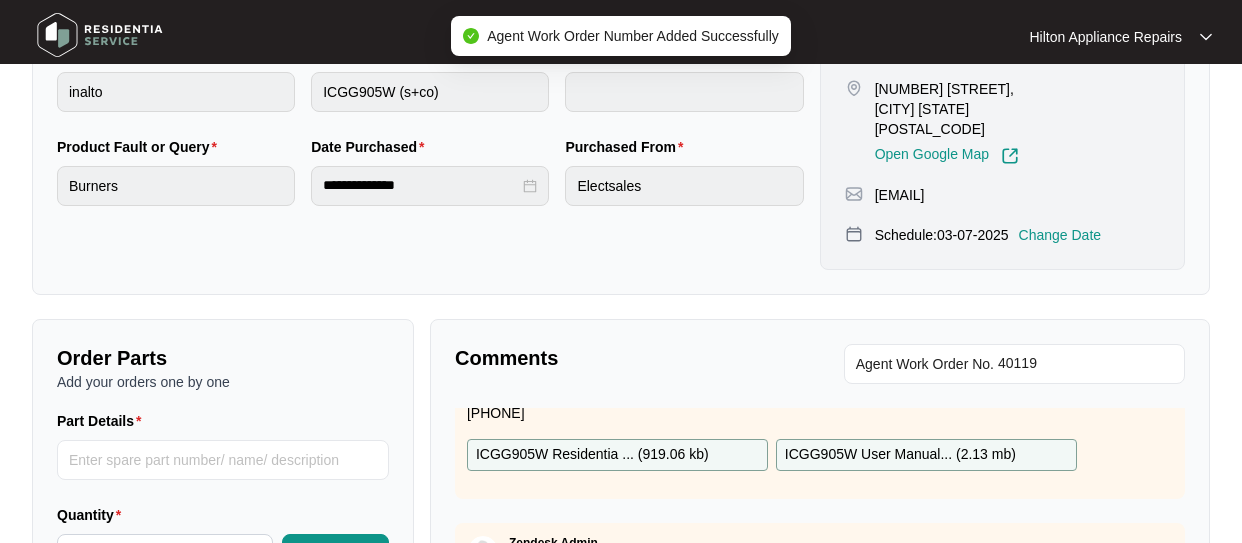 scroll, scrollTop: 133, scrollLeft: 0, axis: vertical 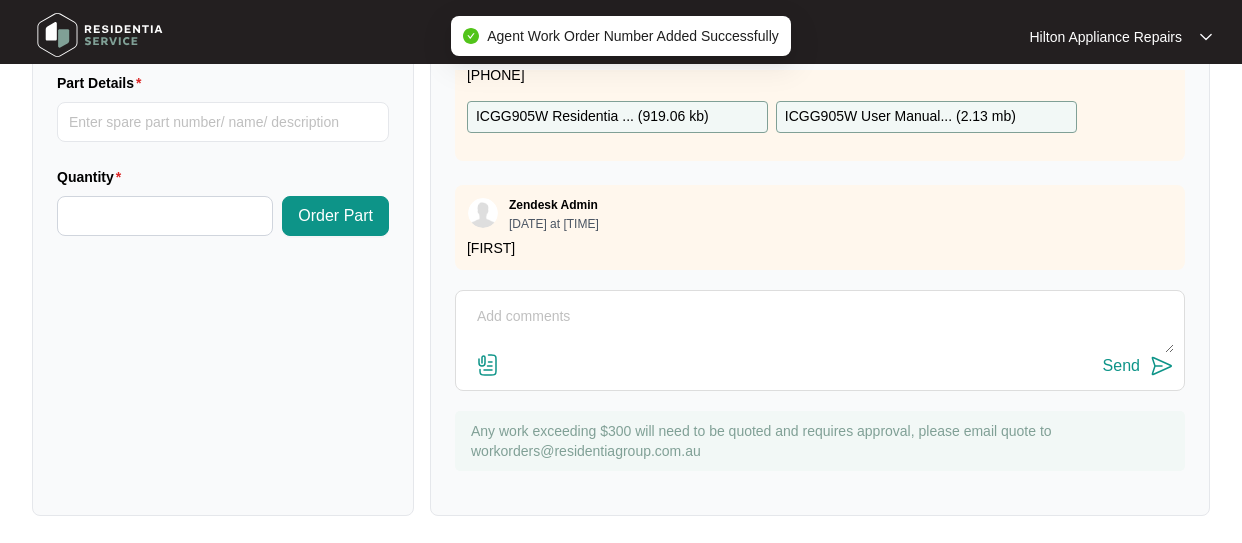 click at bounding box center (820, 327) 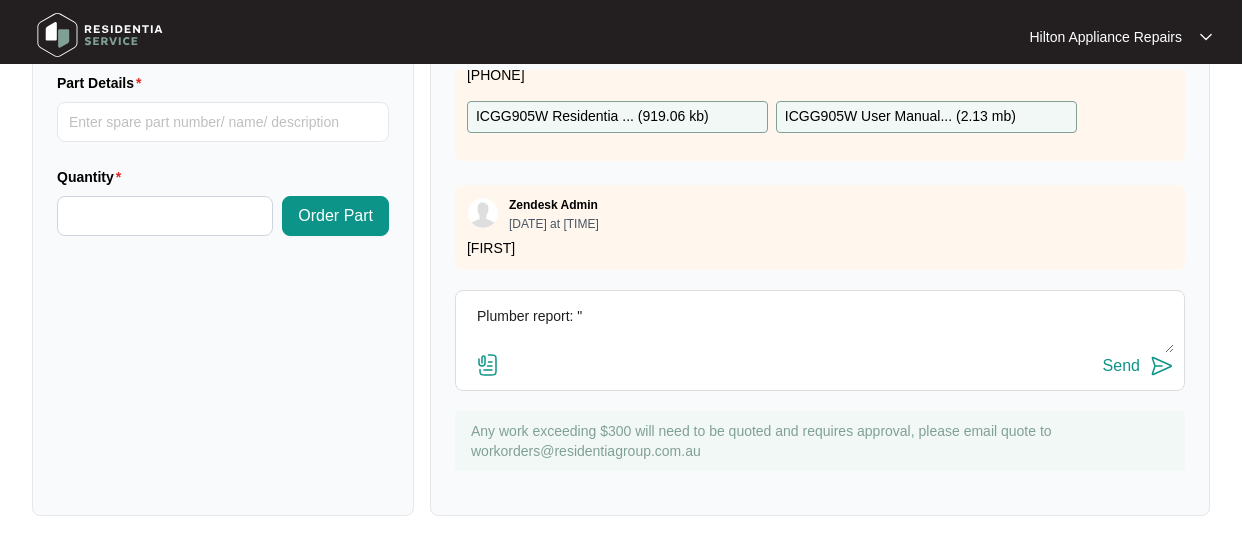 paste on "Start 1000
Finish 1045
Attended property for wok burner not igniting.
Upon investigation found gas to be flowing through to burner but no ignition spark.
Removed glass top and inspected electrical connections to be slightly Loose for ignition.
Pushed in ignition cable and inspected all other components and found all to be pushed in.
Reinstated top and tested, found wok burner to light without any issue.
Timed burner to see if flame would extinguish but found flame to stay steadily lit for 10 minutes before turning off
If problems persist then advise replacement gas rail cock
Or entire unit" 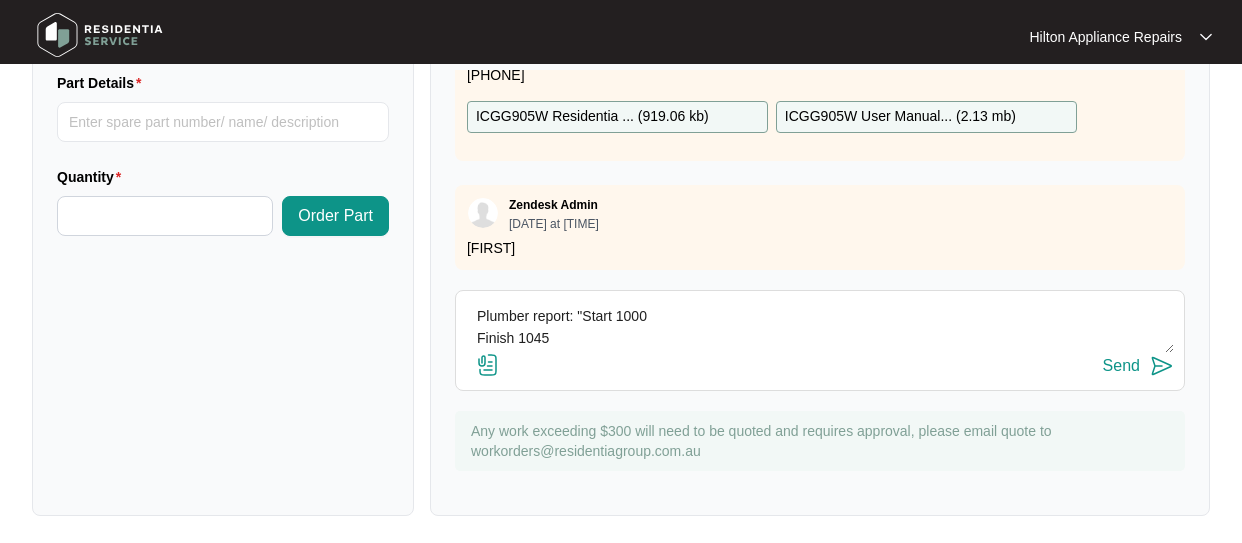 scroll, scrollTop: 212, scrollLeft: 0, axis: vertical 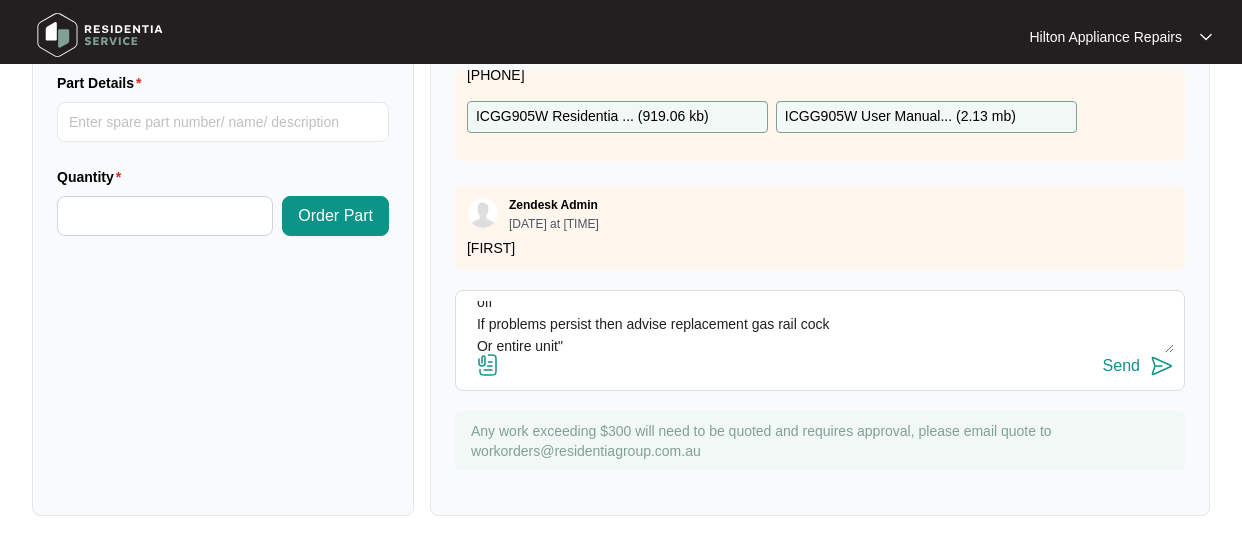 type on "Plumber report: "Start 1000
Finish 1045
Attended property for wok burner not igniting.
Upon investigation found gas to be flowing through to burner but no ignition spark.
Removed glass top and inspected electrical connections to be slightly Loose for ignition.
Pushed in ignition cable and inspected all other components and found all to be pushed in.
Reinstated top and tested, found wok burner to light without any issue.
Timed burner to see if flame would extinguish but found flame to stay steadily lit for 10 minutes before turning off
If problems persist then advise replacement gas rail cock
Or entire unit"" 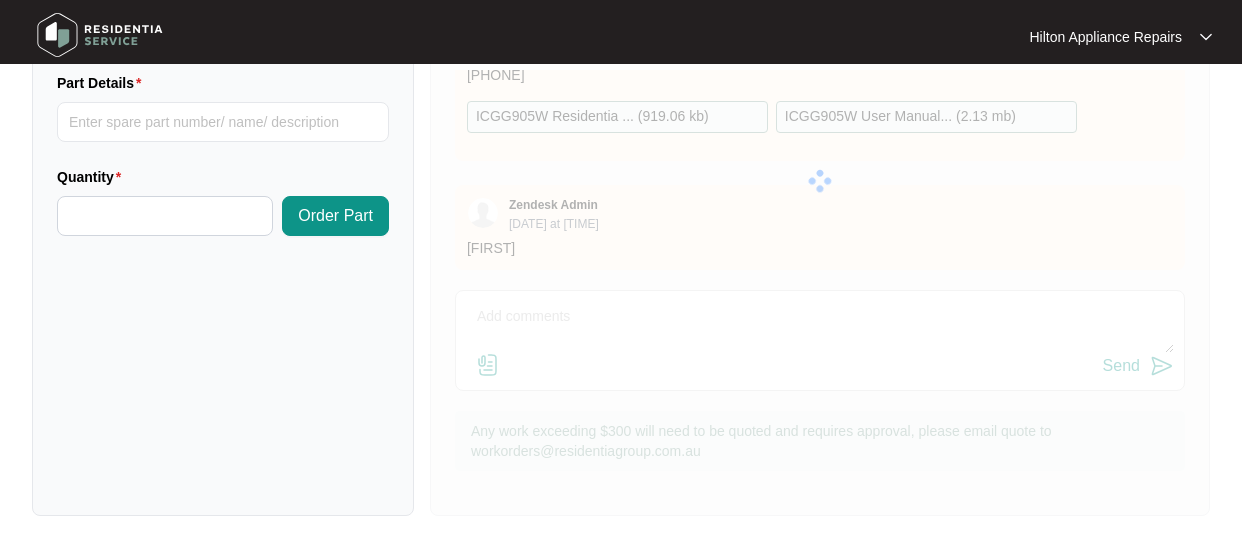 scroll, scrollTop: 0, scrollLeft: 0, axis: both 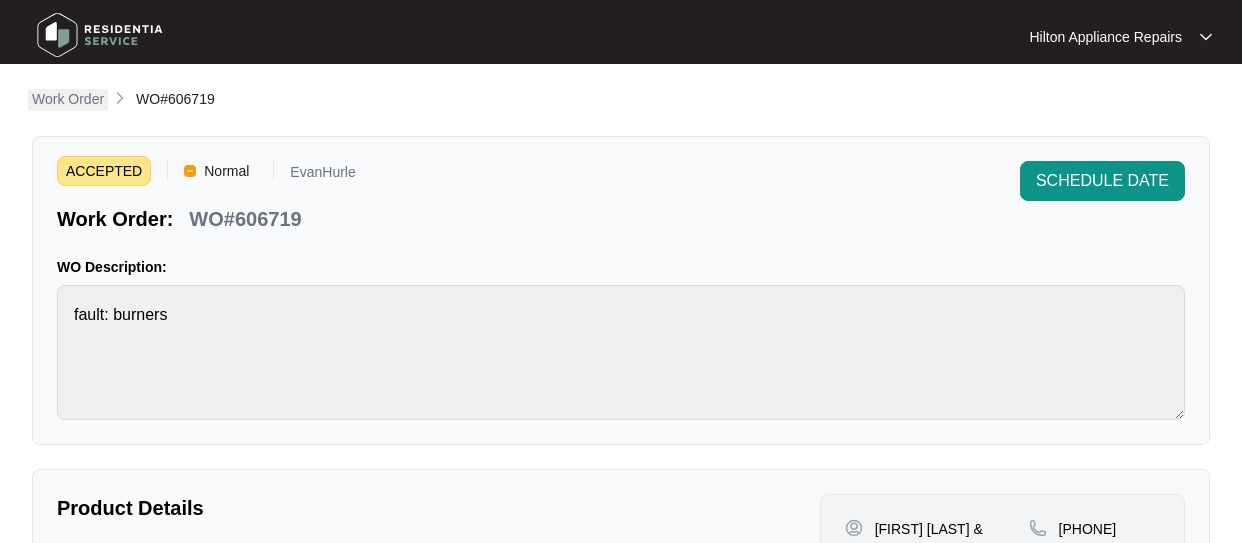 click on "Work Order" at bounding box center [68, 99] 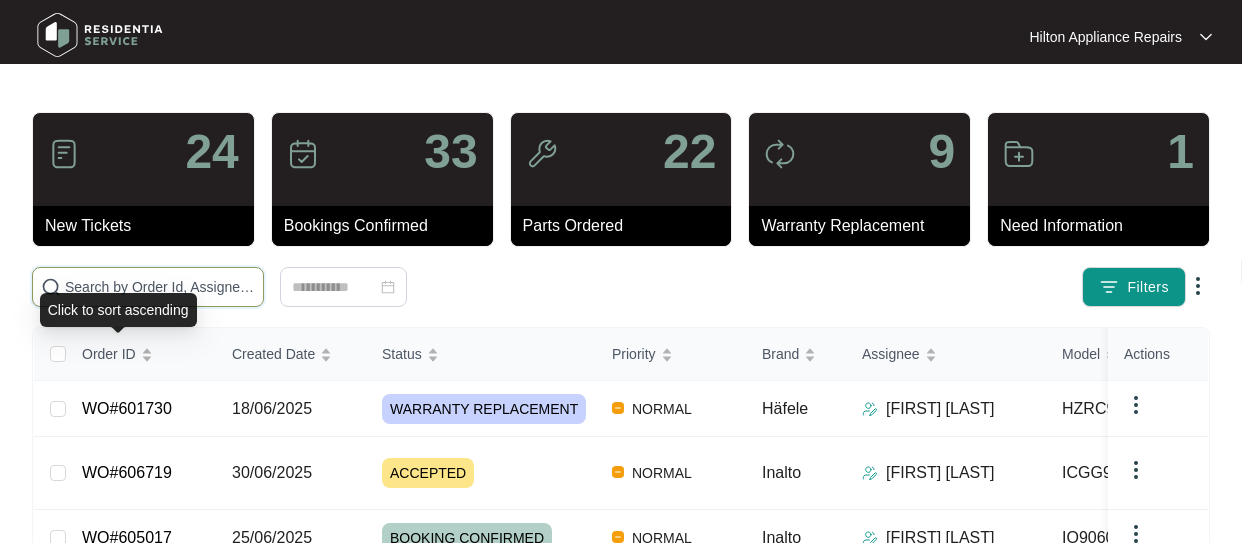 click at bounding box center [160, 287] 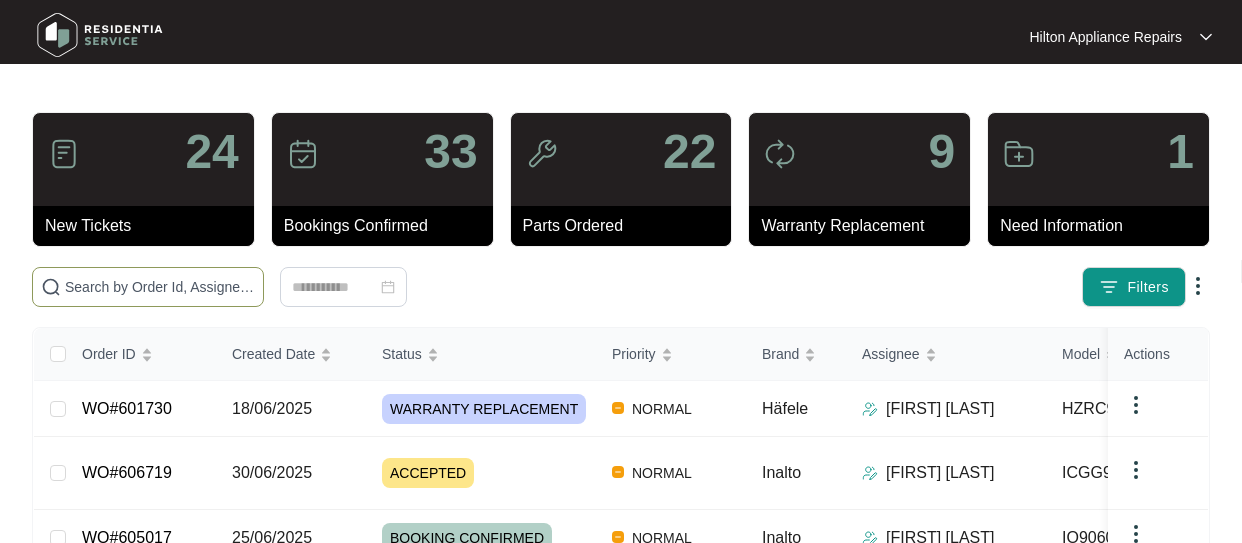 paste on "WO#589371" 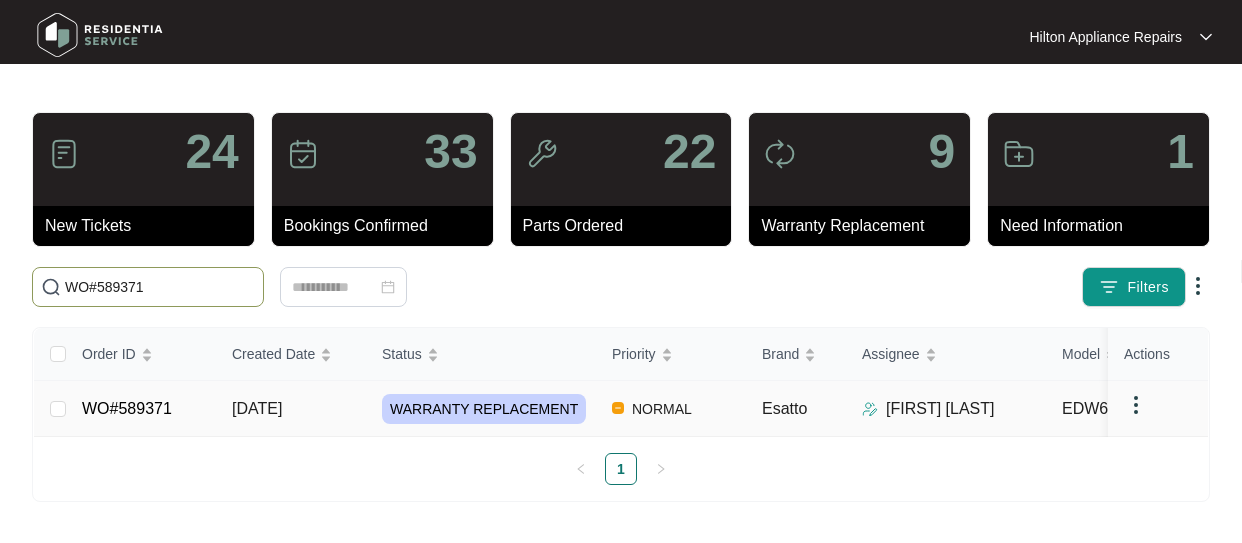 type on "WO#589371" 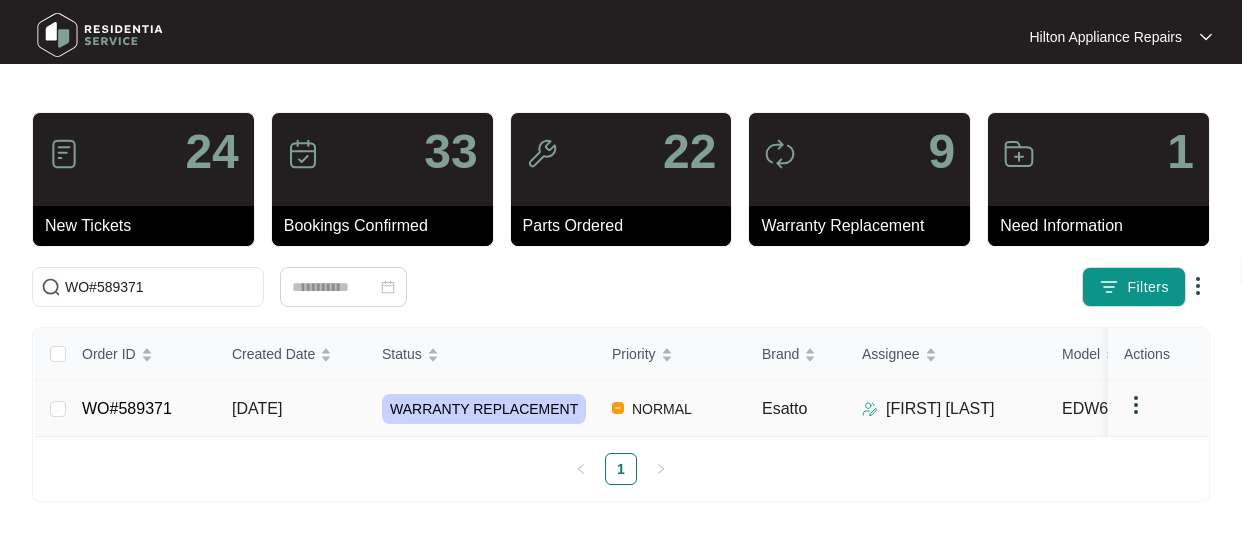 click on "[DATE]" at bounding box center (58, 409) 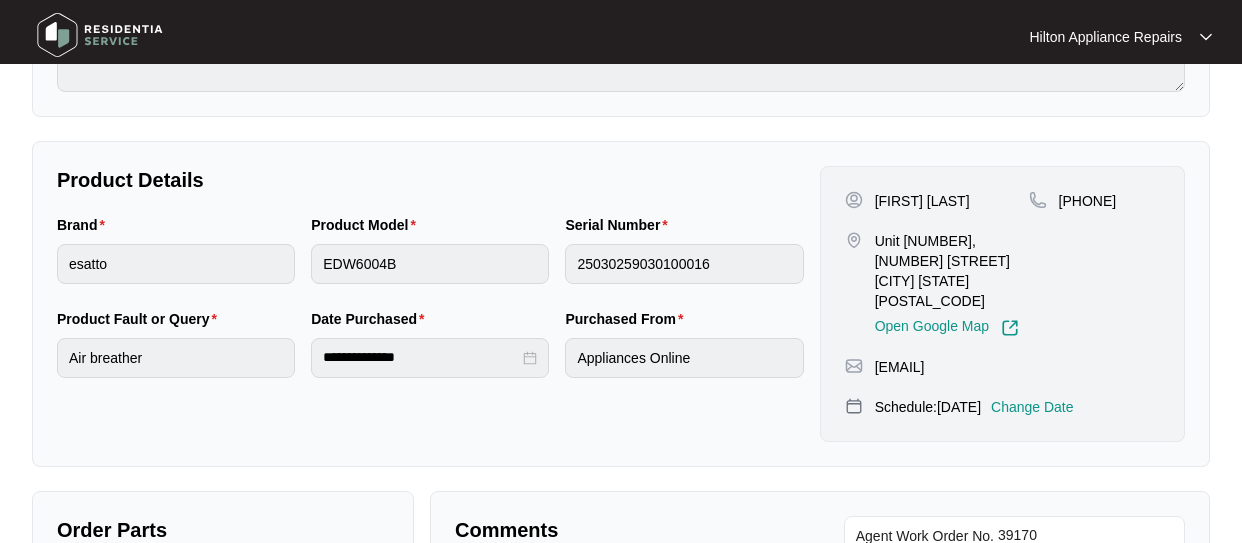 scroll, scrollTop: 400, scrollLeft: 0, axis: vertical 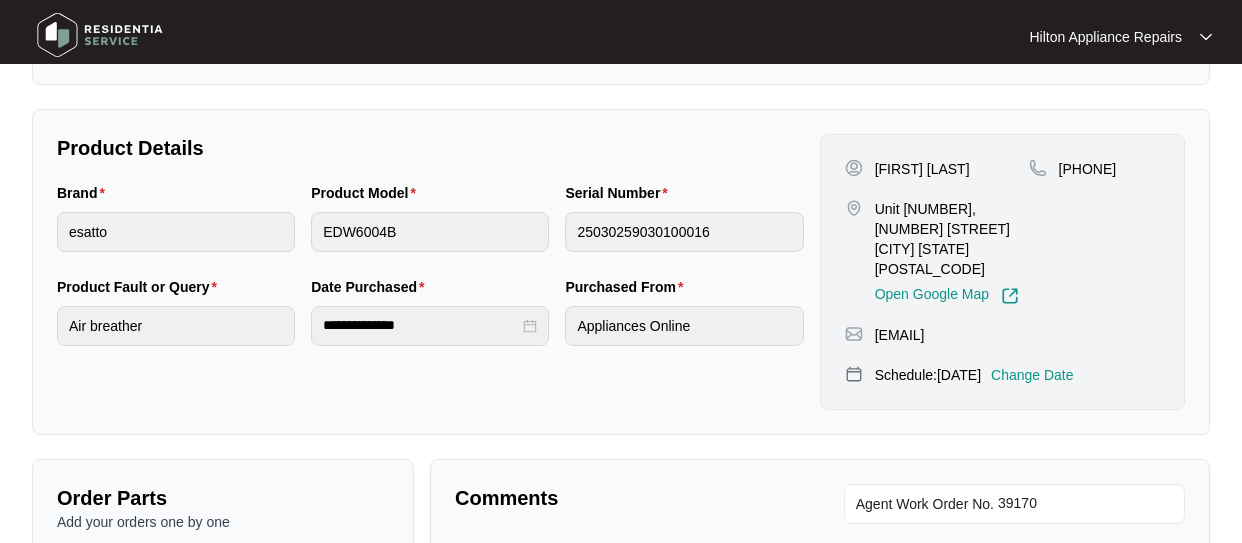 click on "Change Date" at bounding box center (1032, 375) 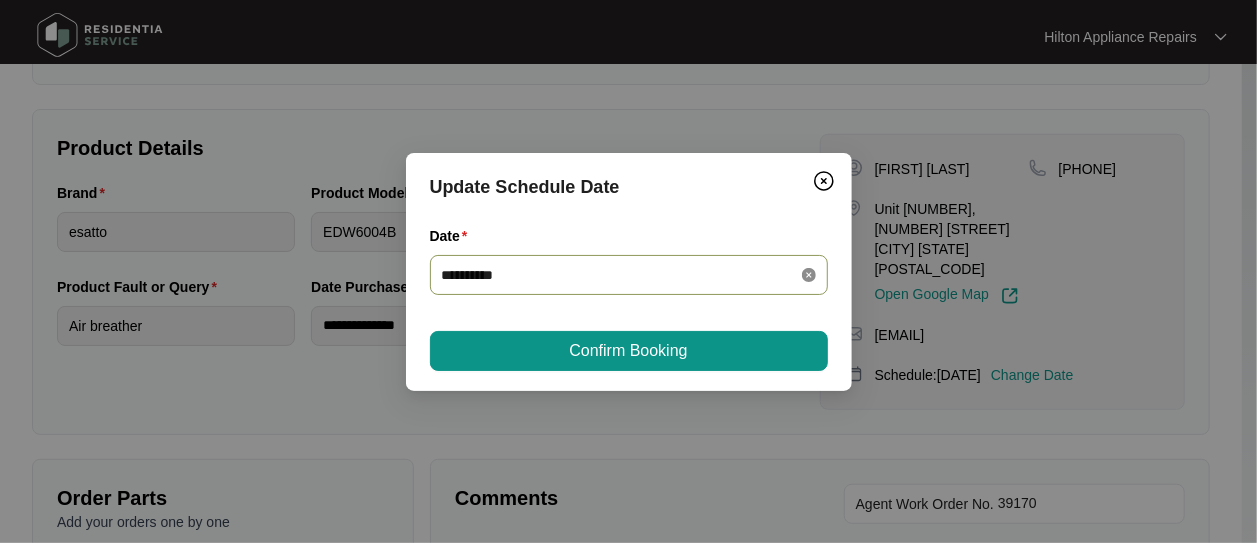 click at bounding box center (809, 275) 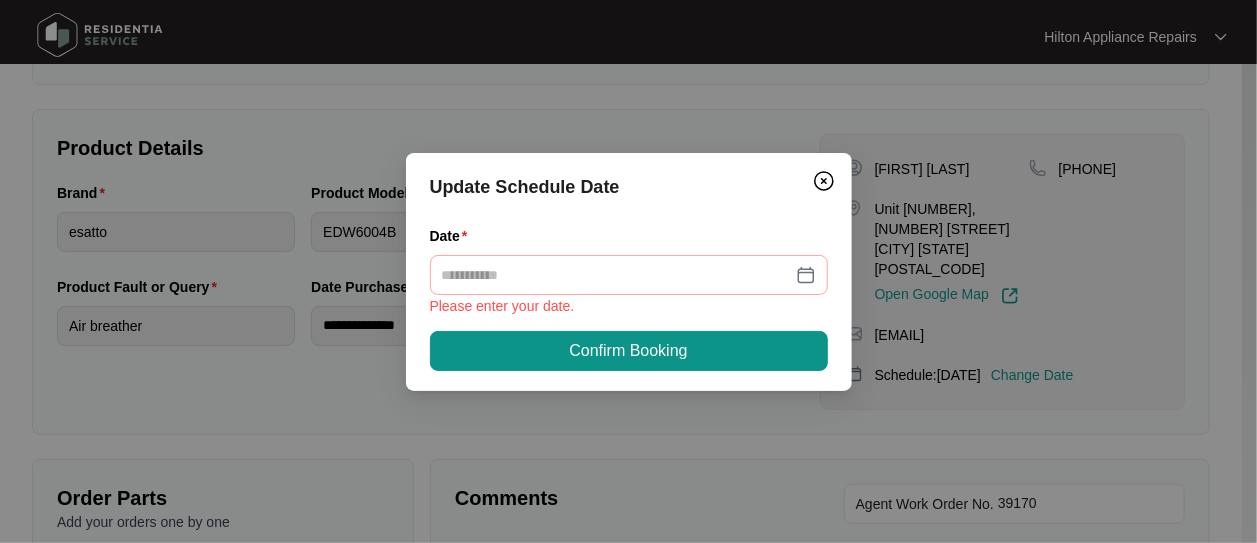 click at bounding box center (629, 275) 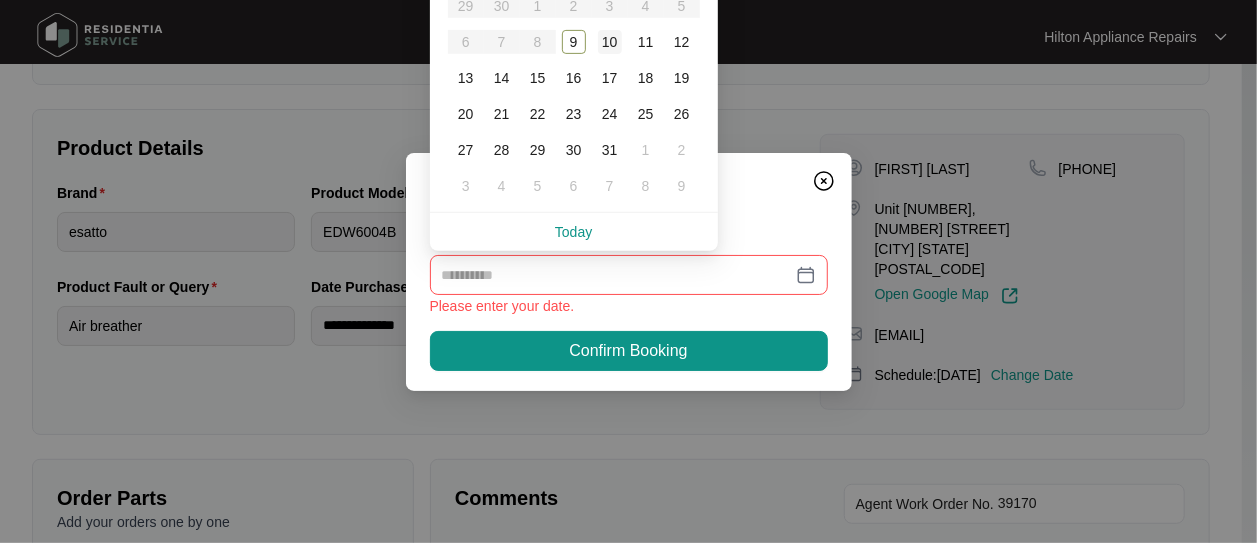click on "10" at bounding box center [610, 42] 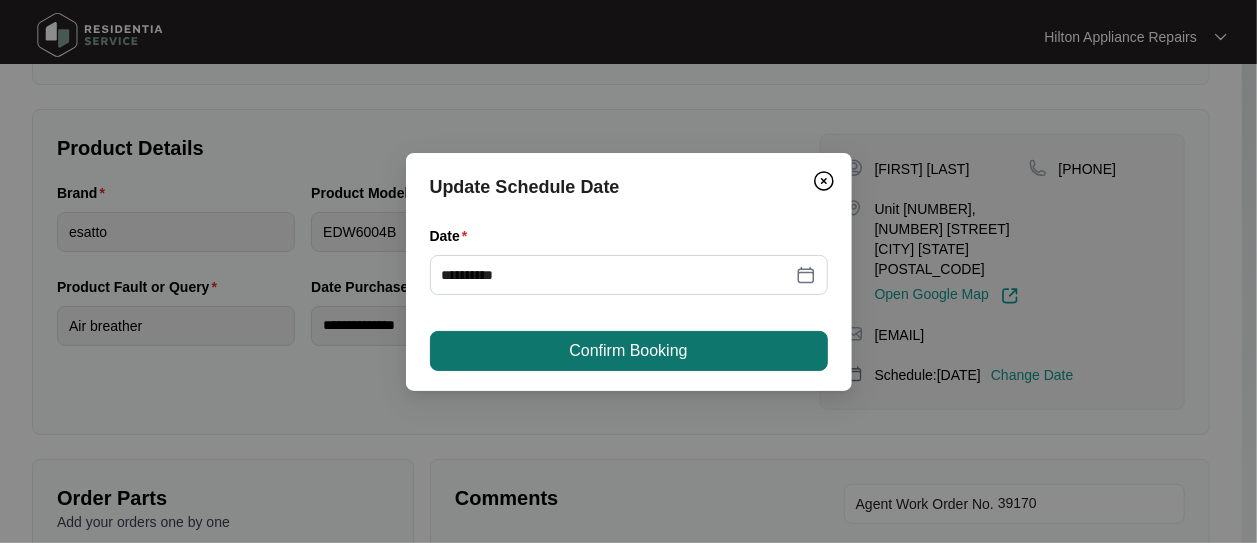 click on "Confirm Booking" at bounding box center (628, 351) 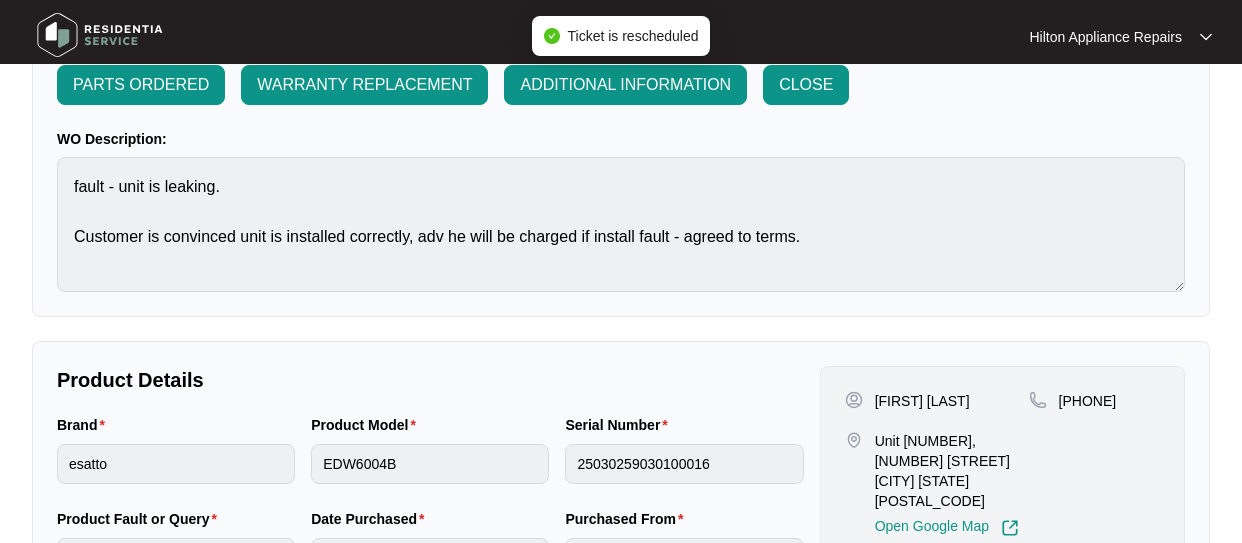 scroll, scrollTop: 0, scrollLeft: 0, axis: both 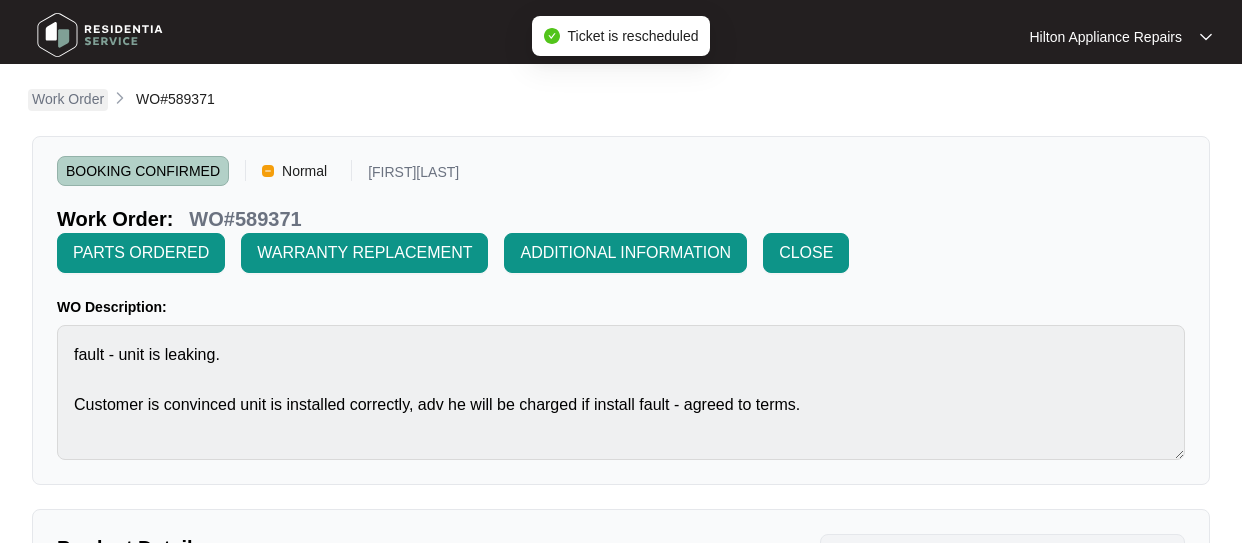 click on "Work Order" at bounding box center [68, 99] 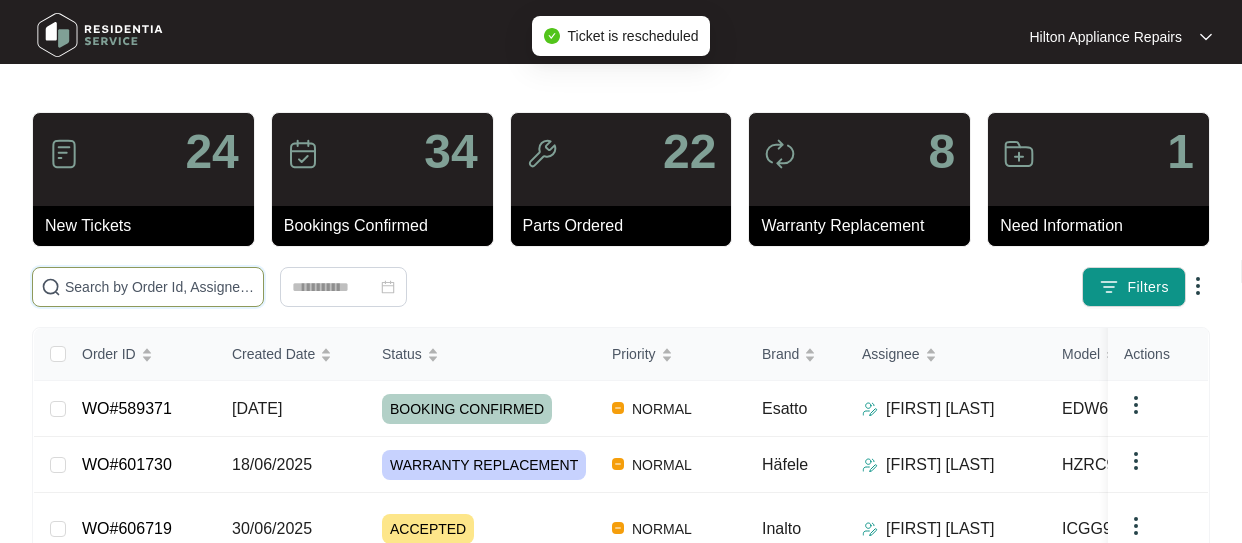 click at bounding box center [160, 287] 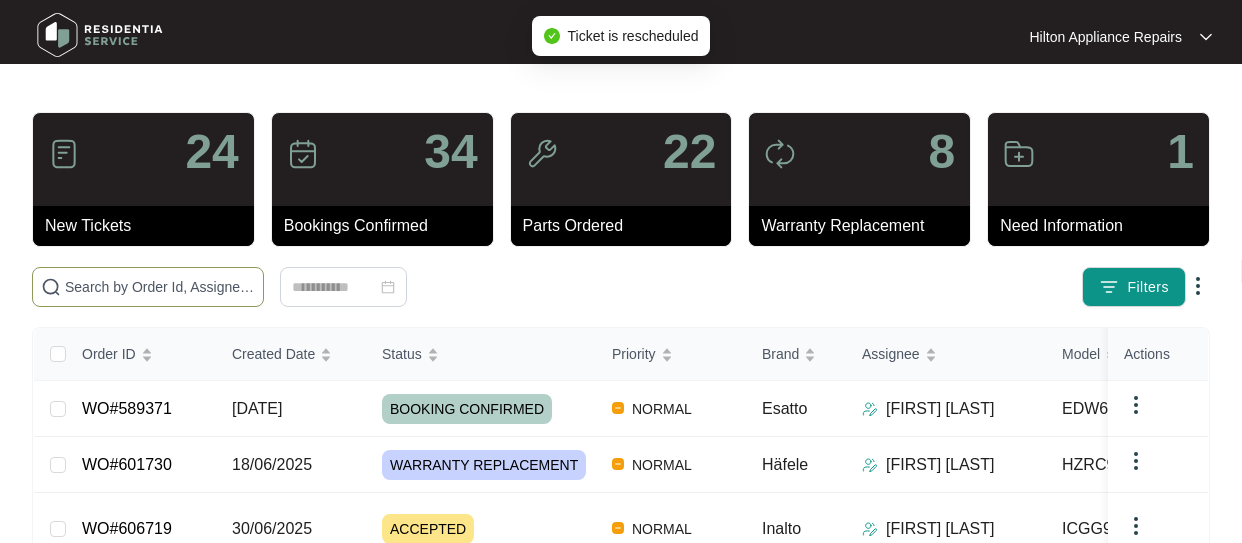 paste on "WO#589371" 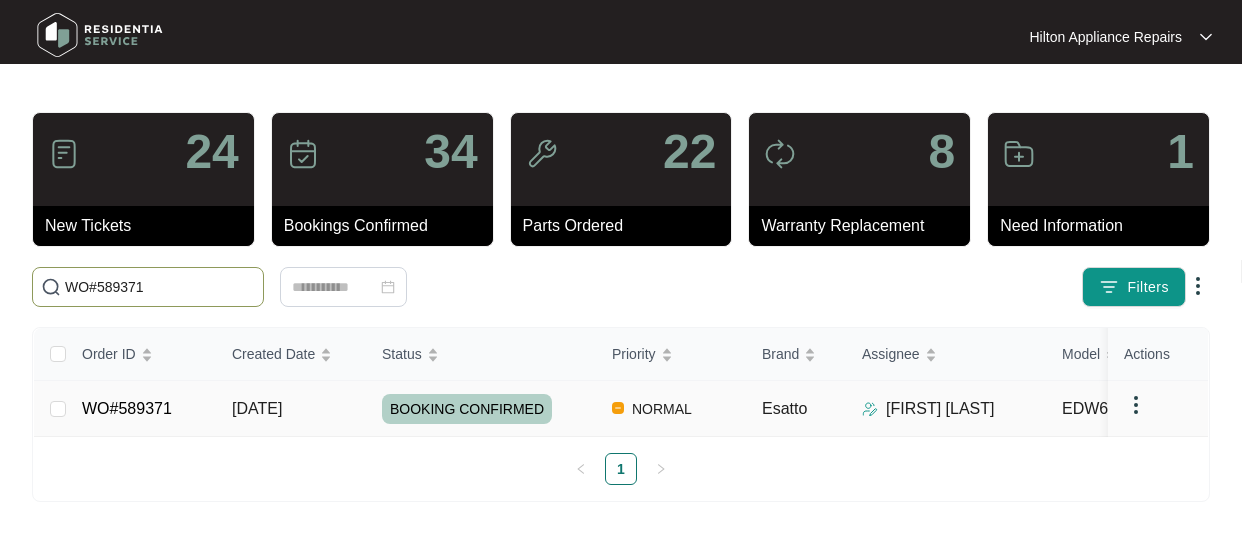 type on "WO#589371" 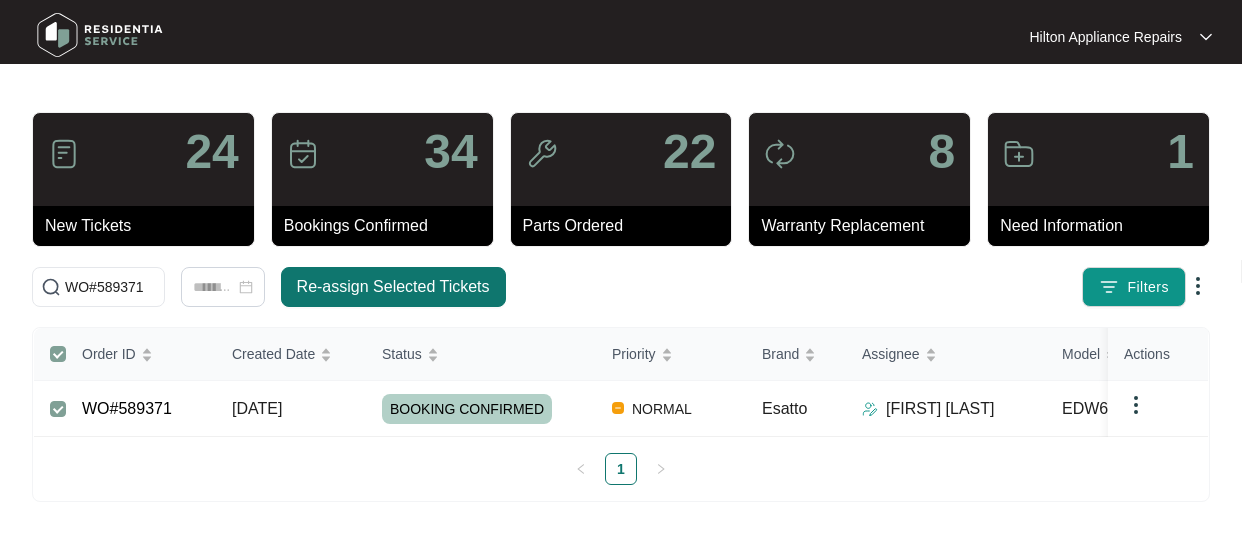 click on "Re-assign Selected Tickets" at bounding box center [393, 287] 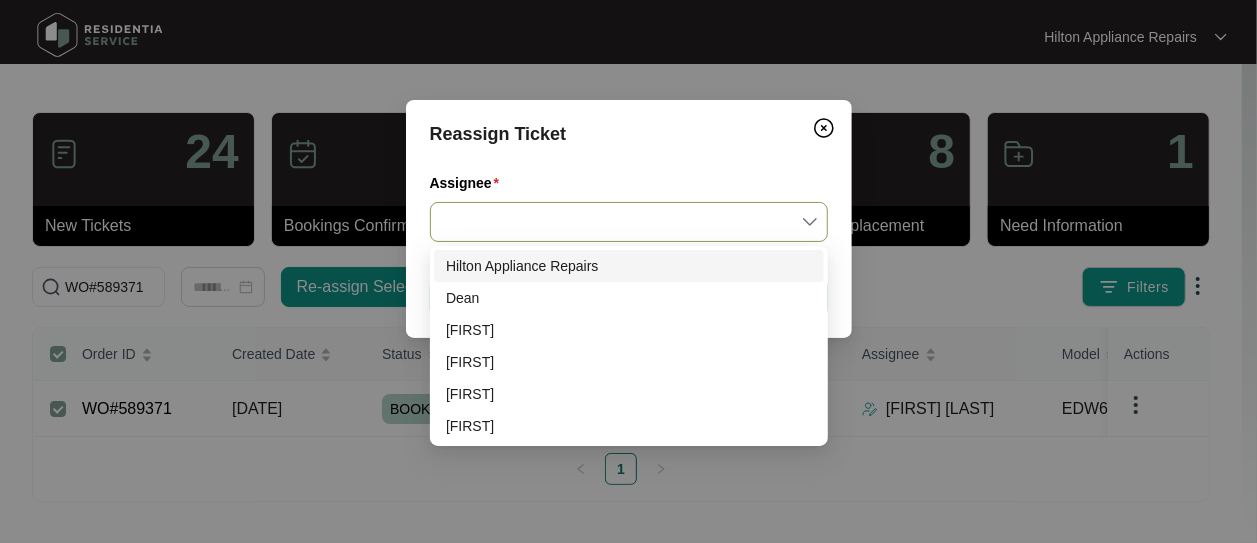 click on "Assignee" at bounding box center [629, 222] 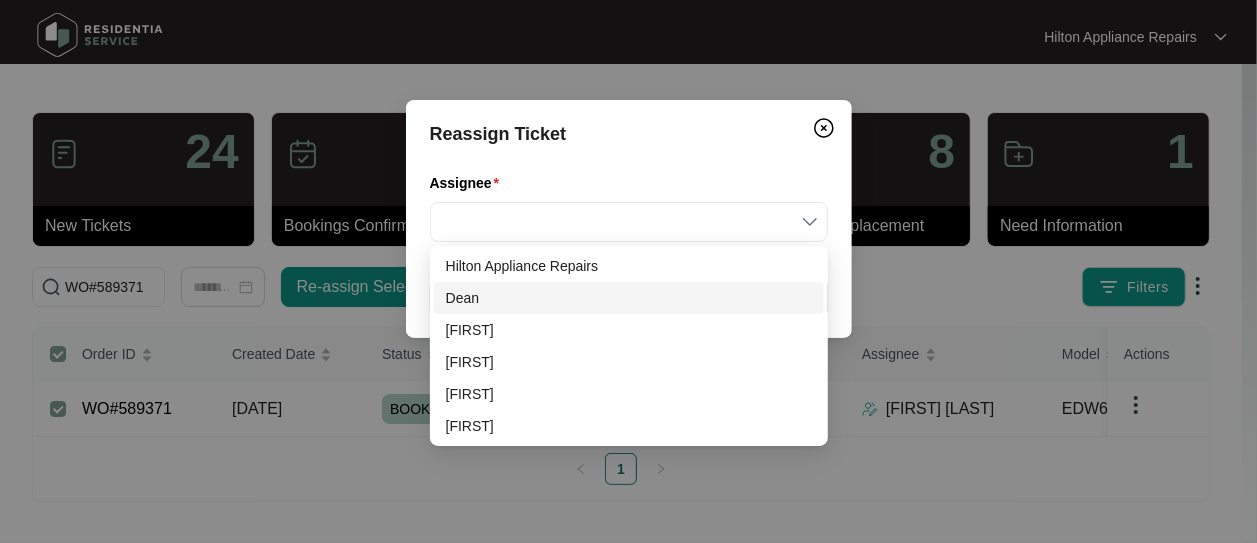 click on "Dean" at bounding box center (629, 298) 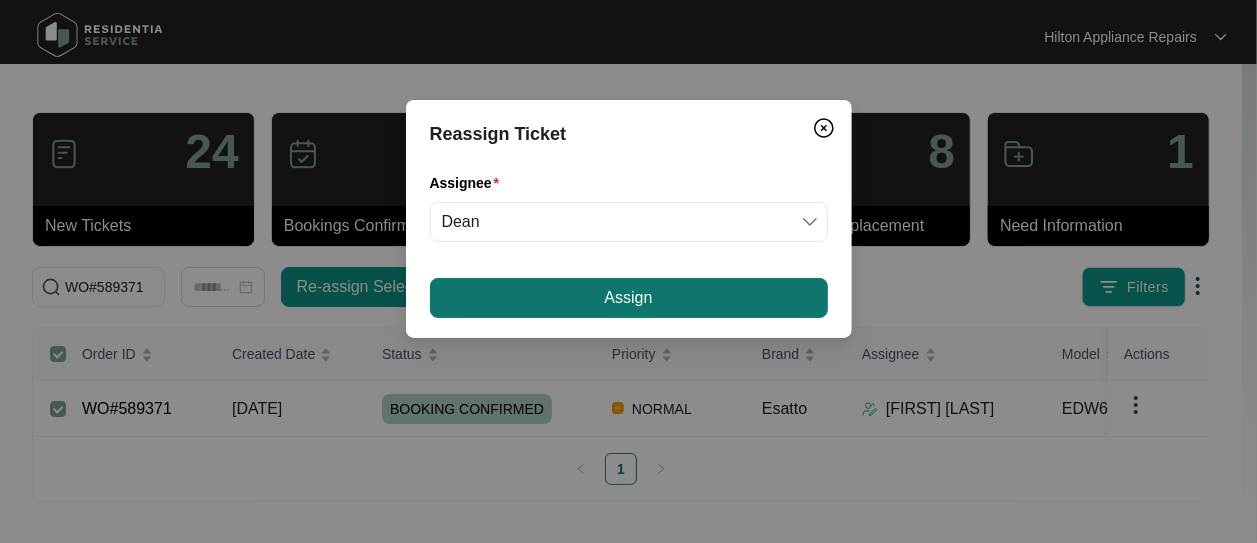 click on "Assign" at bounding box center [629, 298] 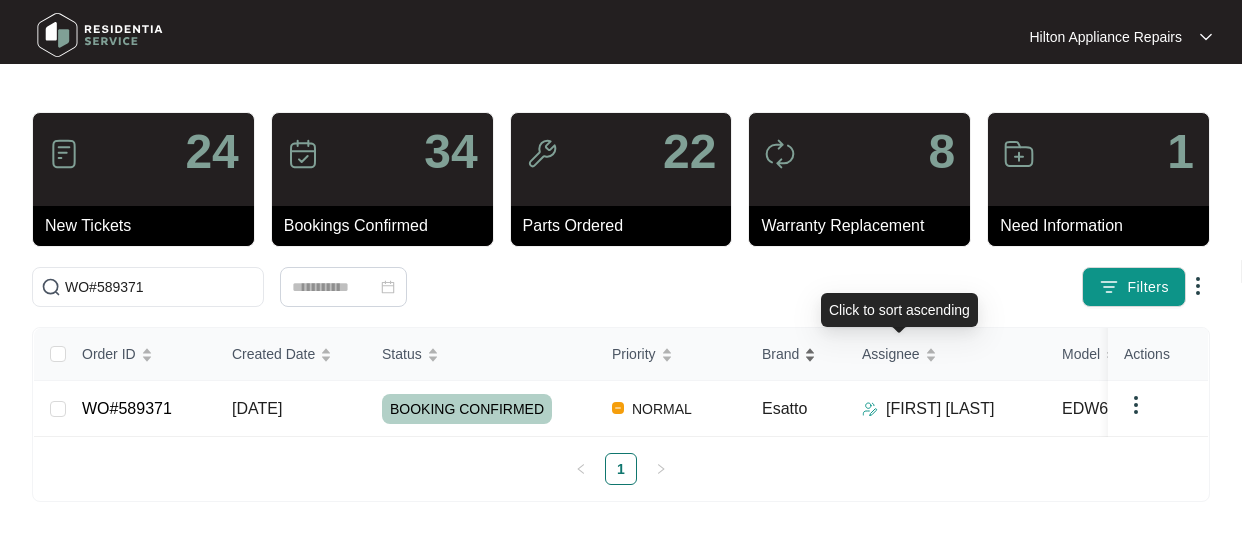scroll, scrollTop: 3, scrollLeft: 0, axis: vertical 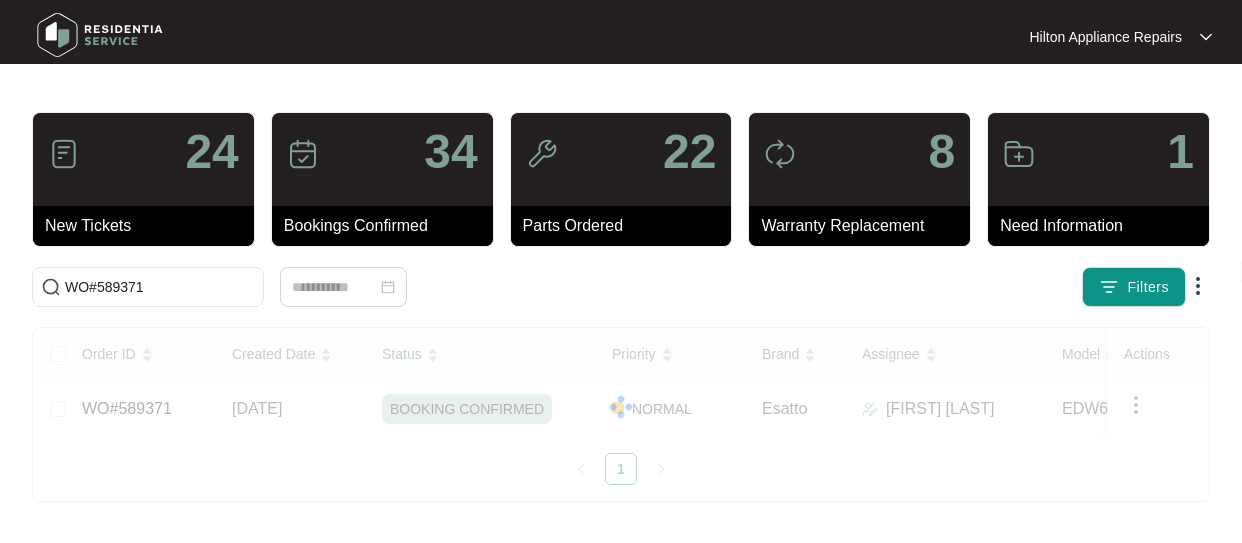 click on "WO#589371 [DATE] [STATUS] [PRIORITY] [BRAND] [ASSIGNEE] [MODEL] [CUSTOMER NAME] [PURCHASED FROM] [ACTIONS]" at bounding box center [621, 406] 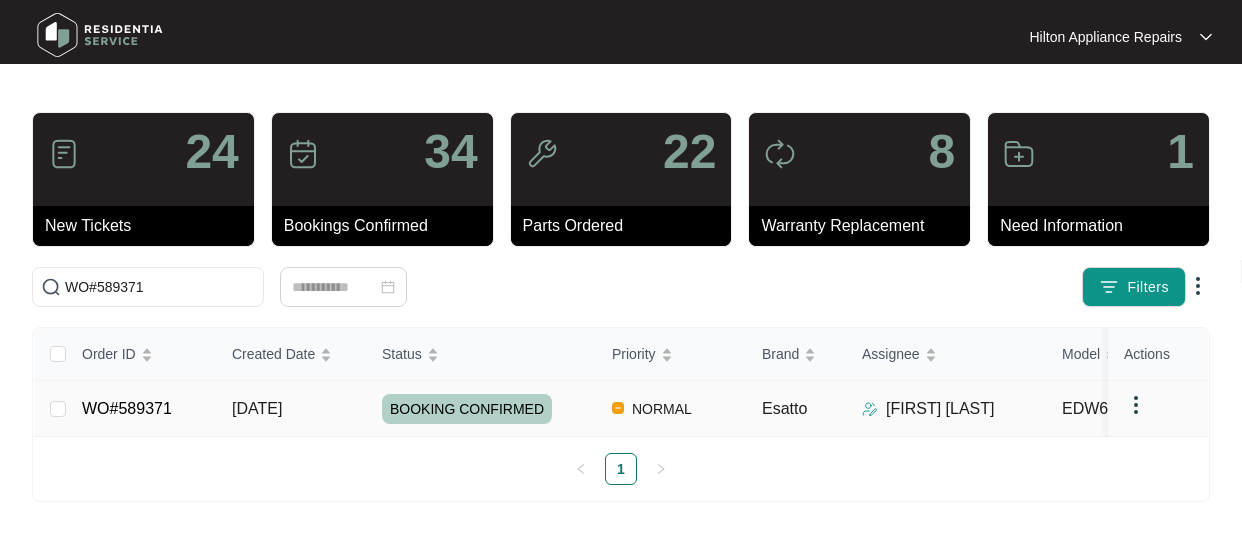 click on "[DATE]" at bounding box center [58, 409] 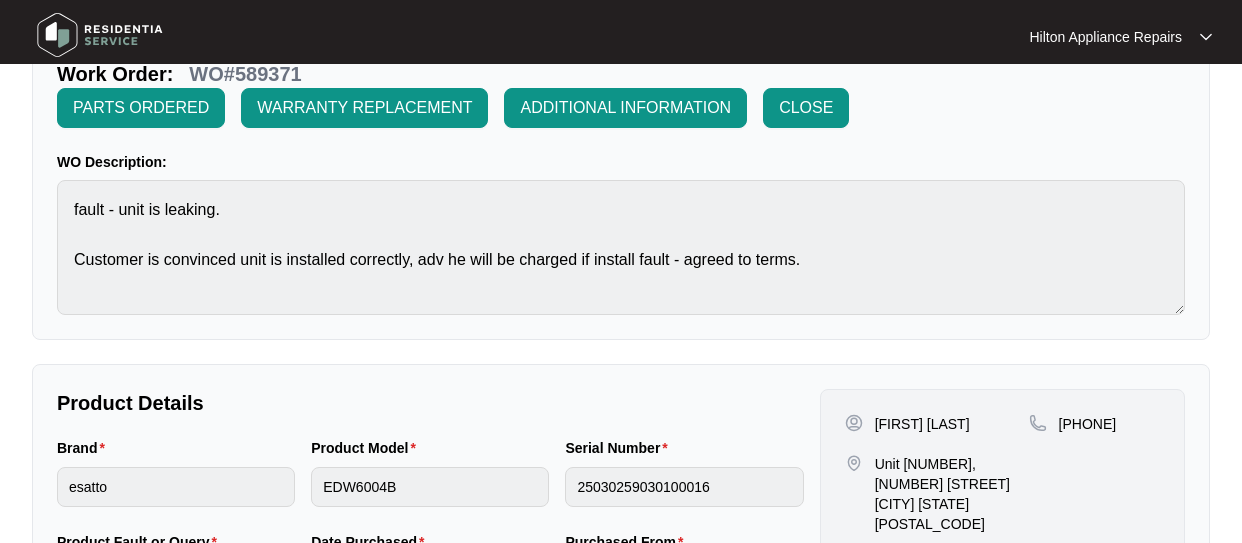 scroll, scrollTop: 0, scrollLeft: 0, axis: both 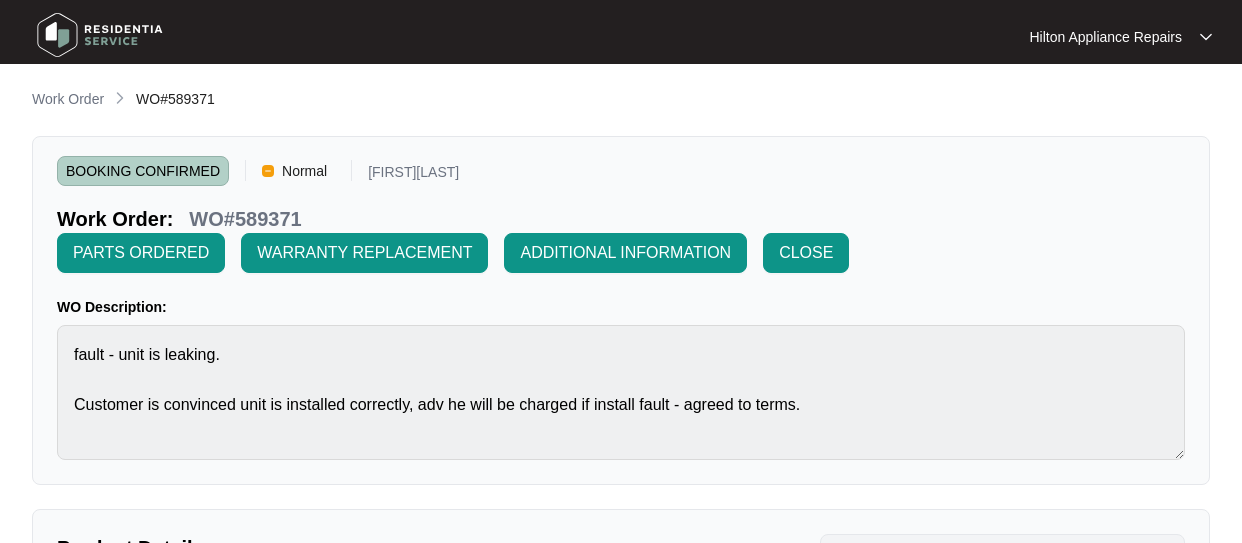 click on "Work Order" at bounding box center [68, 99] 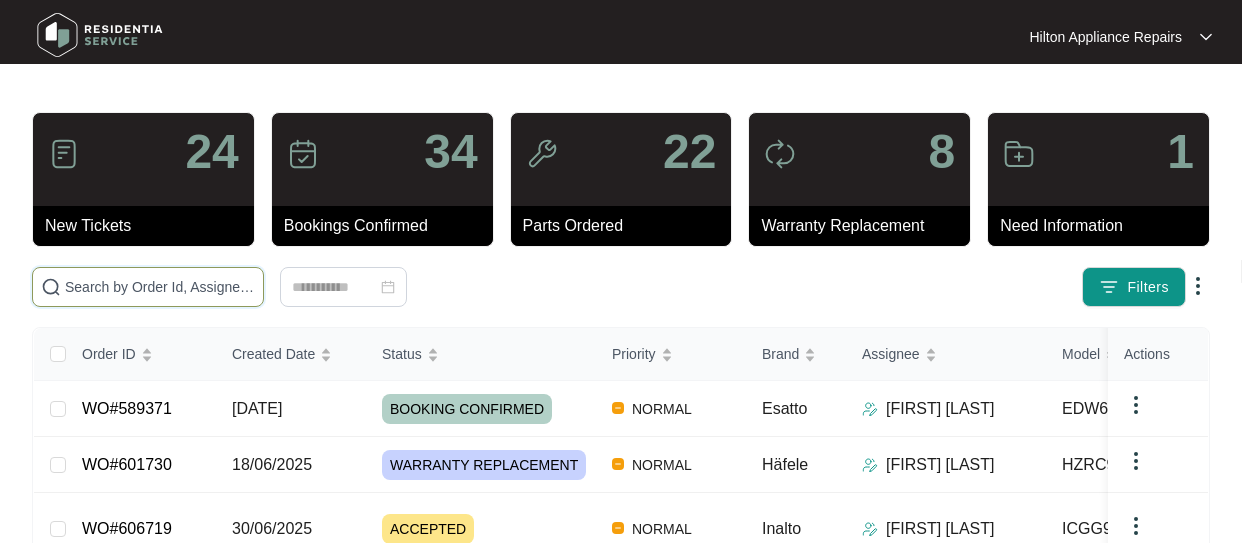 click at bounding box center [160, 287] 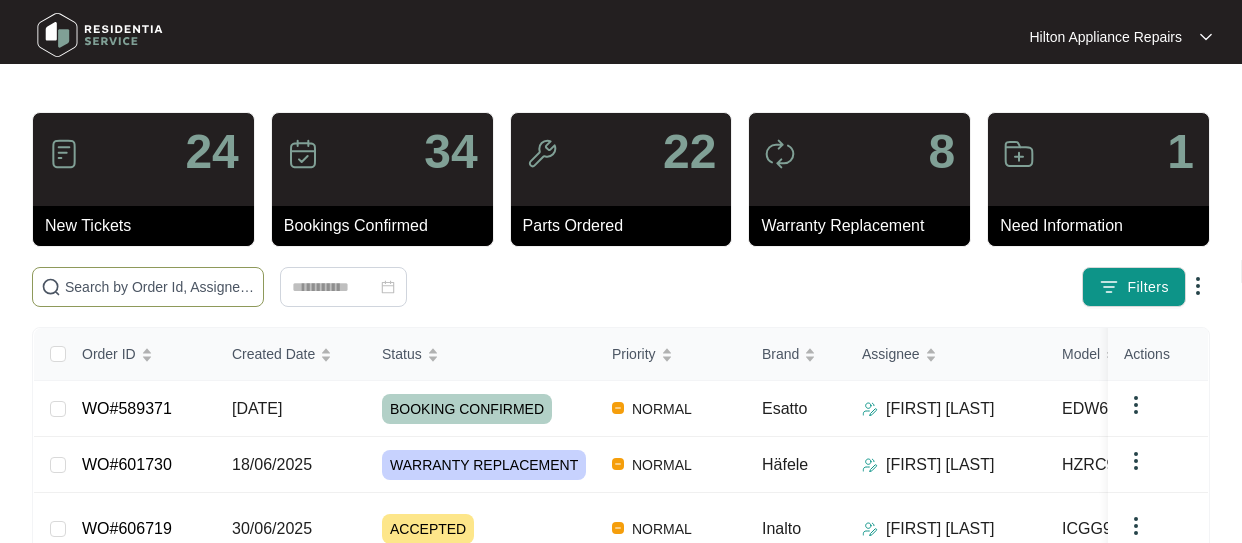 paste on "WO#605017" 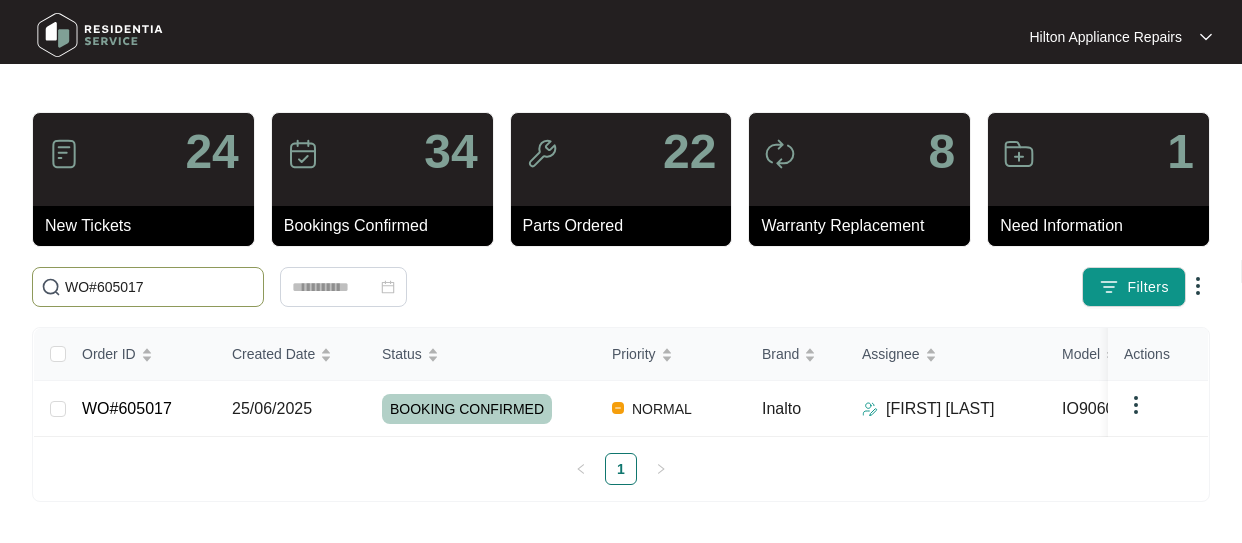 type on "WO#605017" 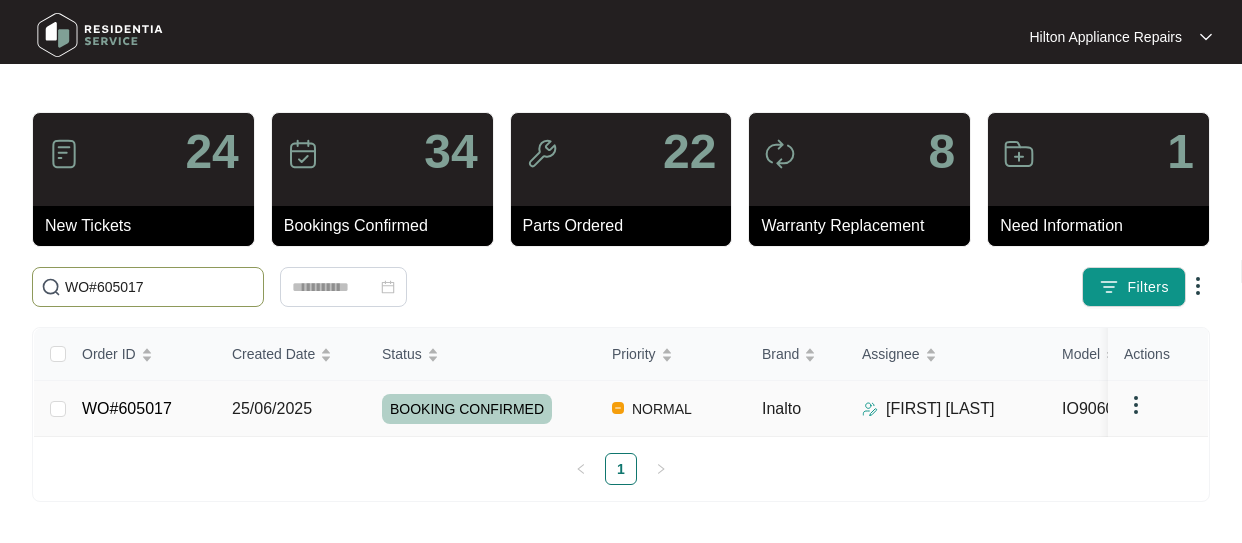 click on "25/06/2025" at bounding box center [58, 409] 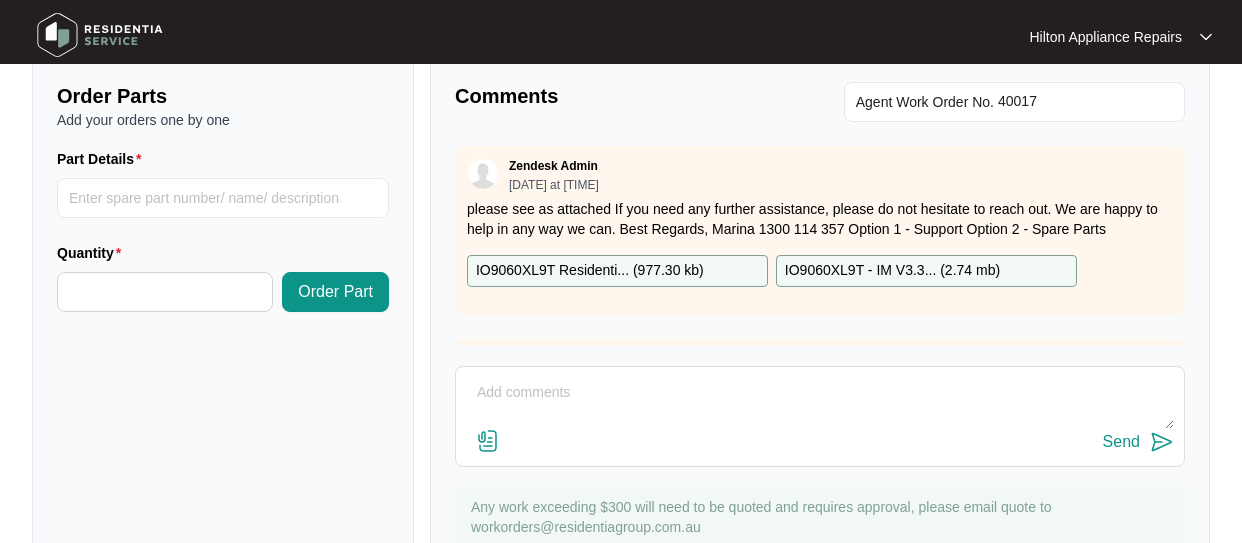 scroll, scrollTop: 800, scrollLeft: 0, axis: vertical 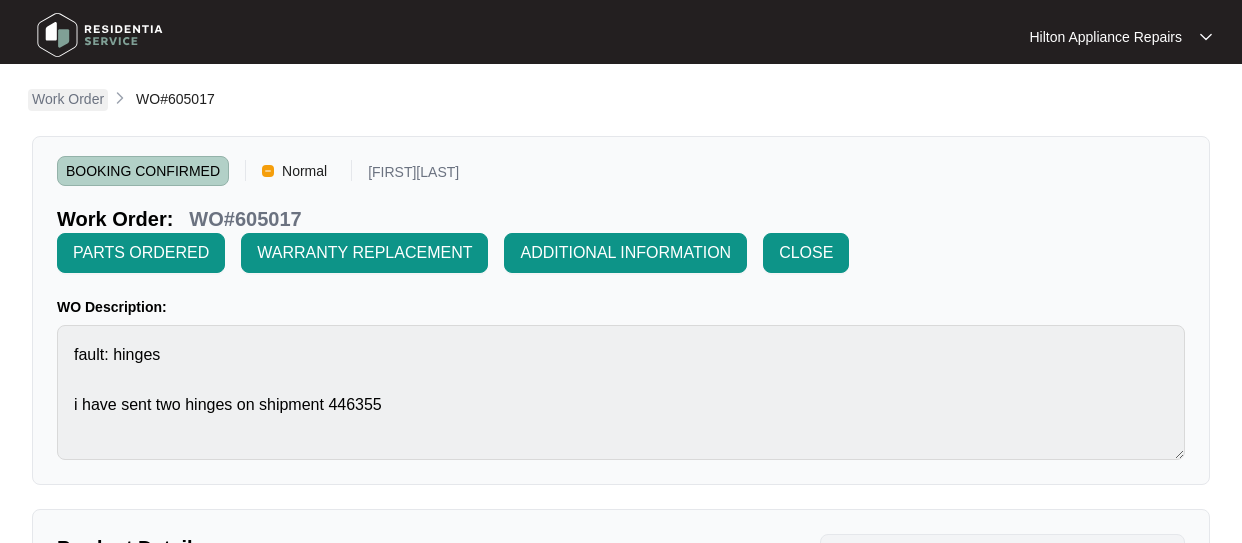click on "Work Order" at bounding box center [68, 99] 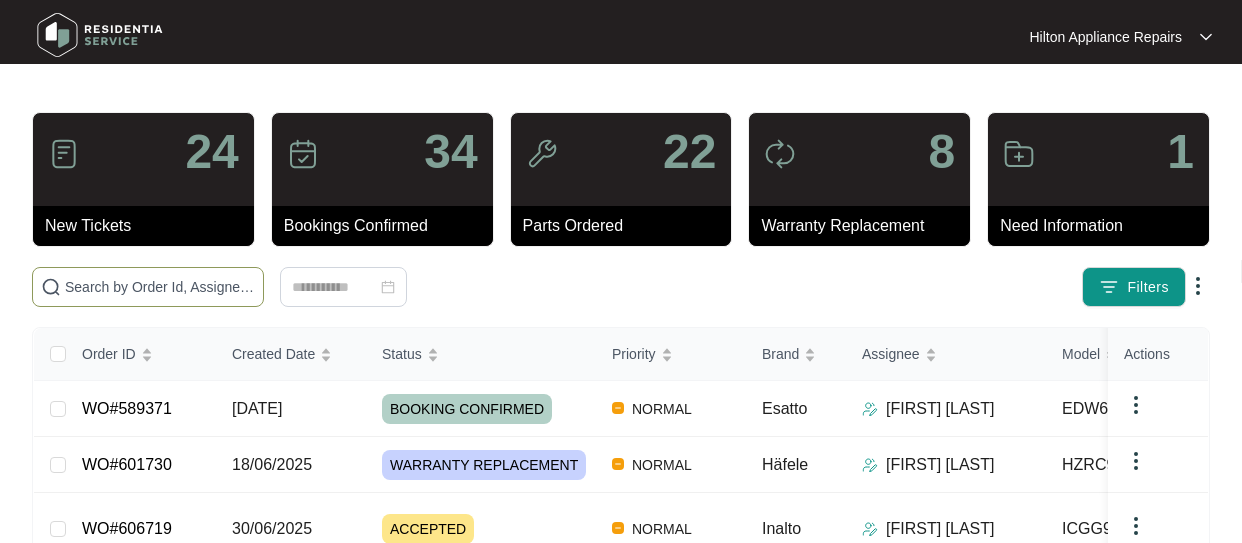 click at bounding box center (160, 287) 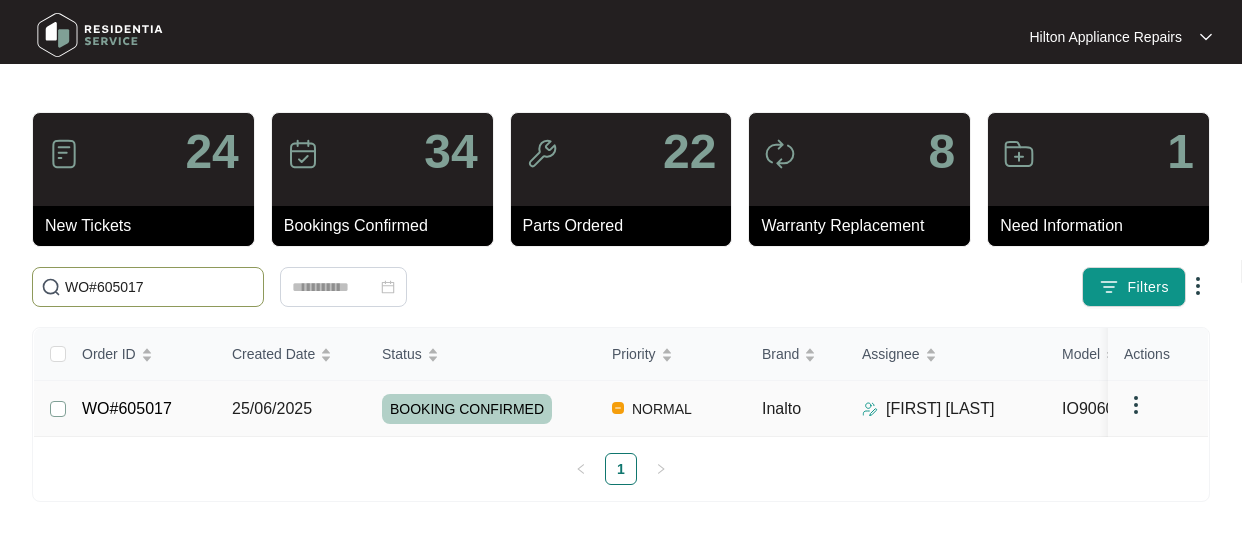 type on "WO#605017" 